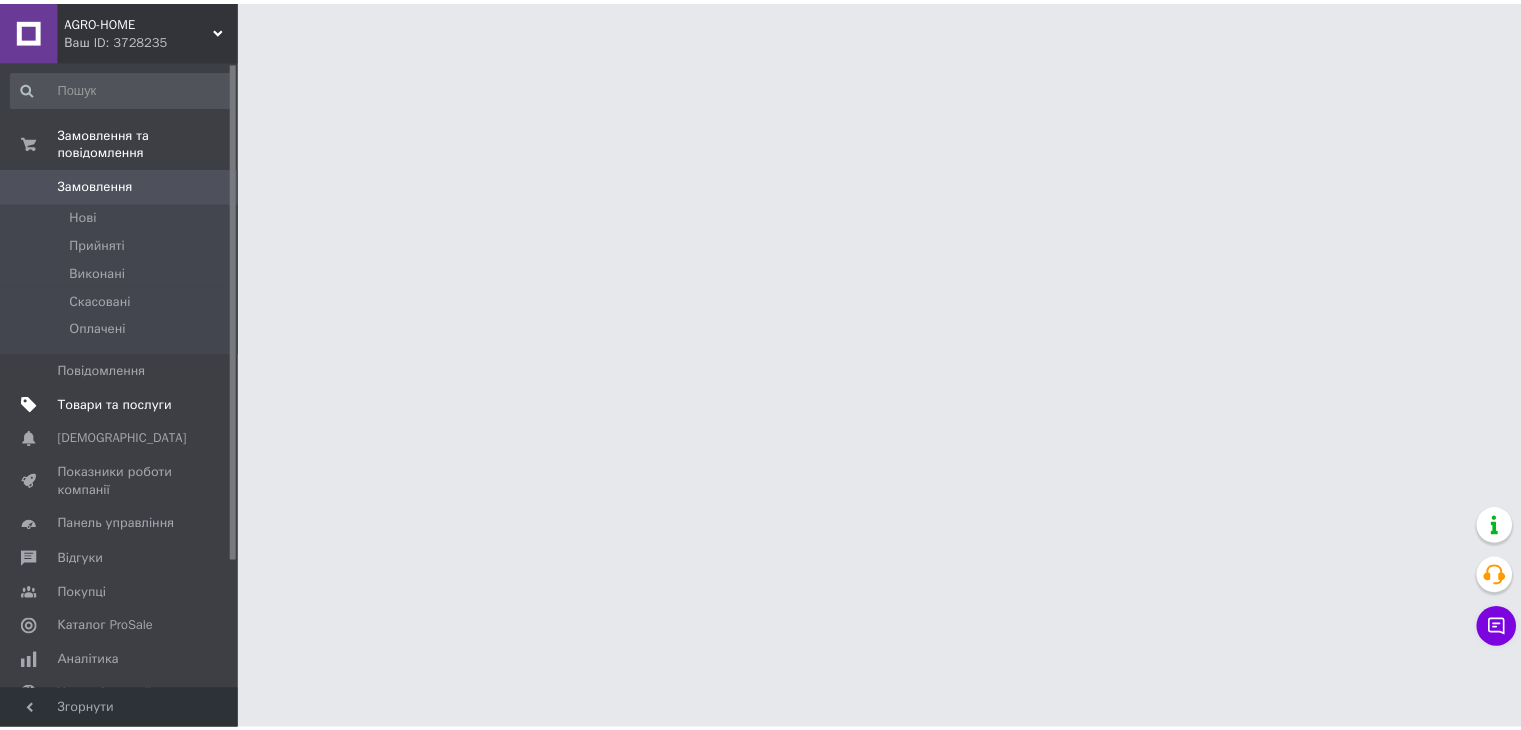 scroll, scrollTop: 0, scrollLeft: 0, axis: both 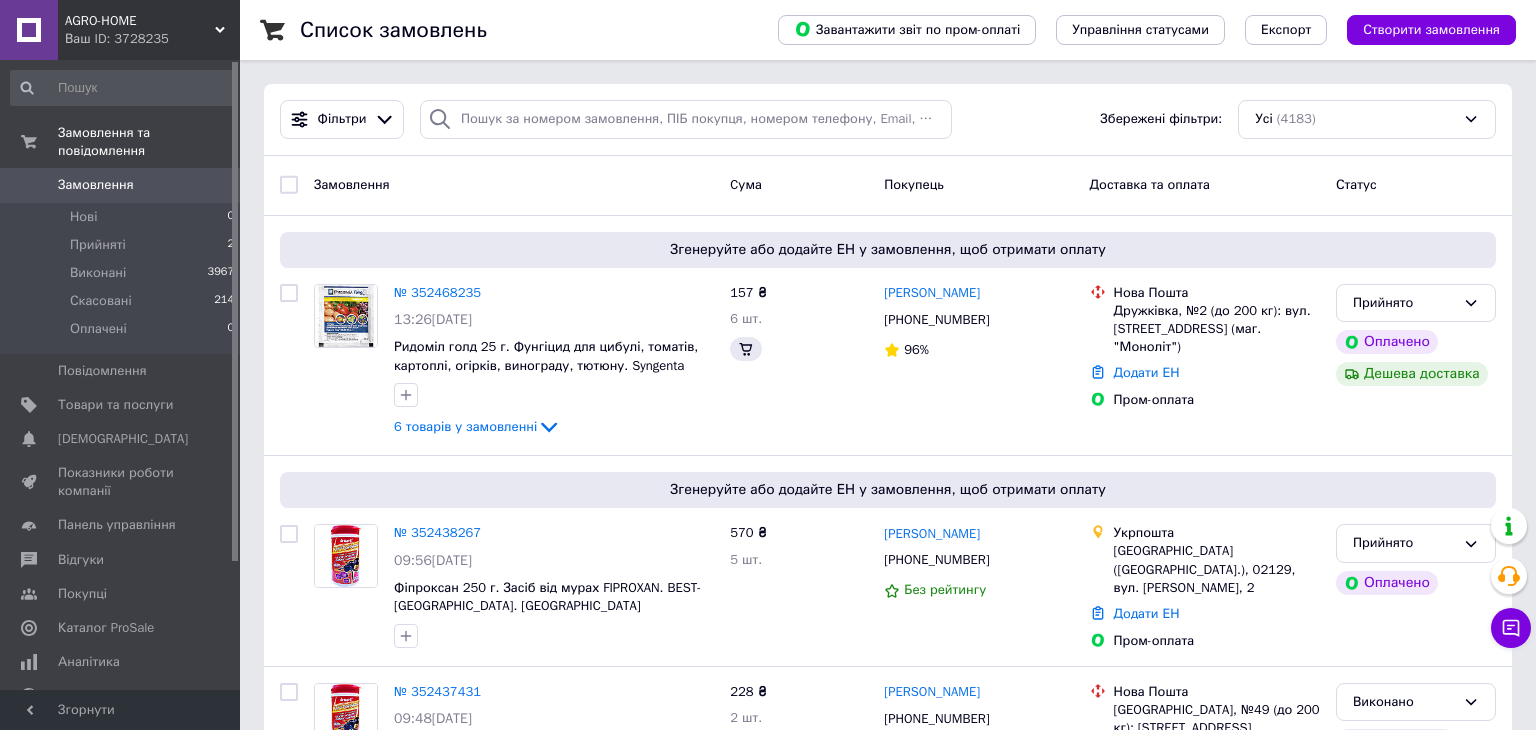 click on "Замовлення 0" at bounding box center [123, 185] 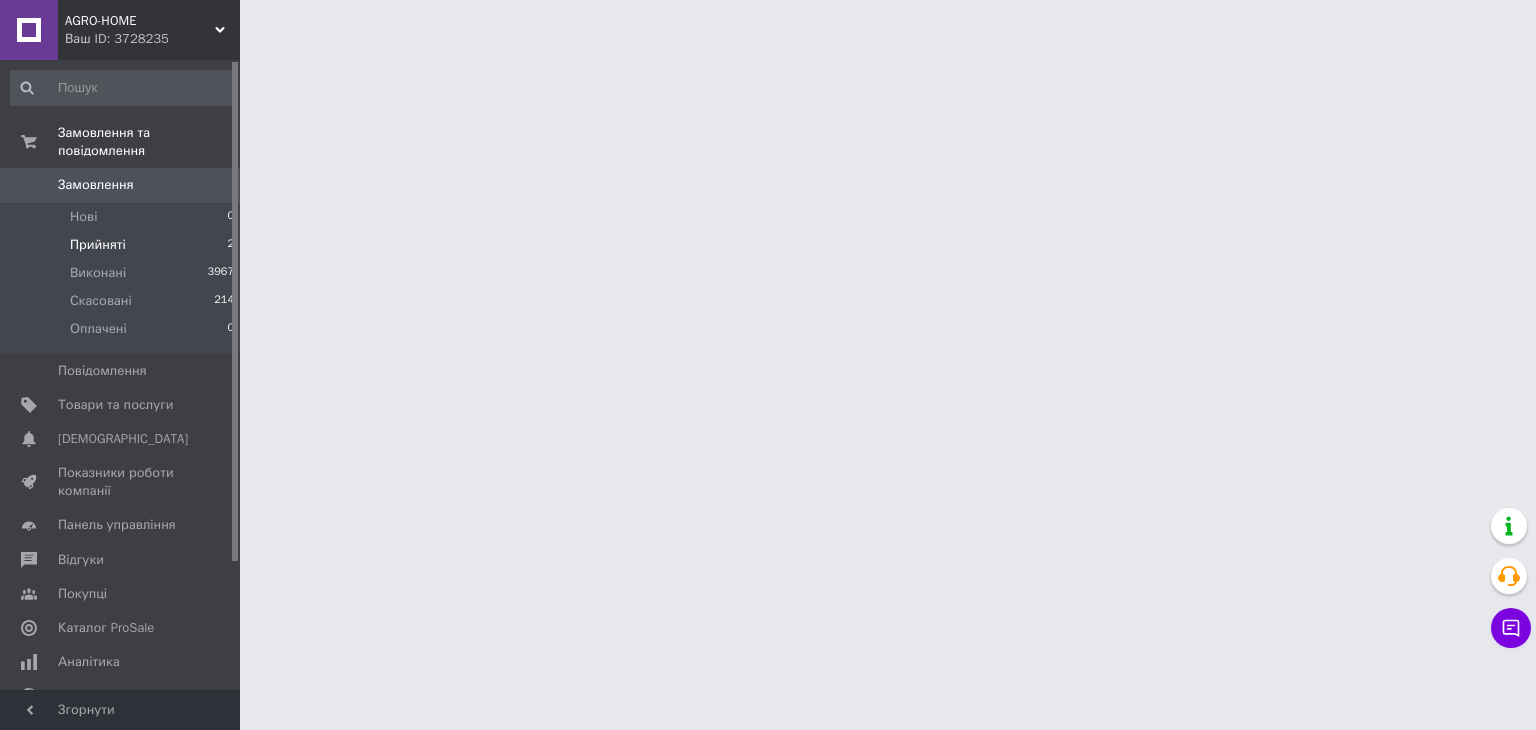 click on "Прийняті" at bounding box center (98, 245) 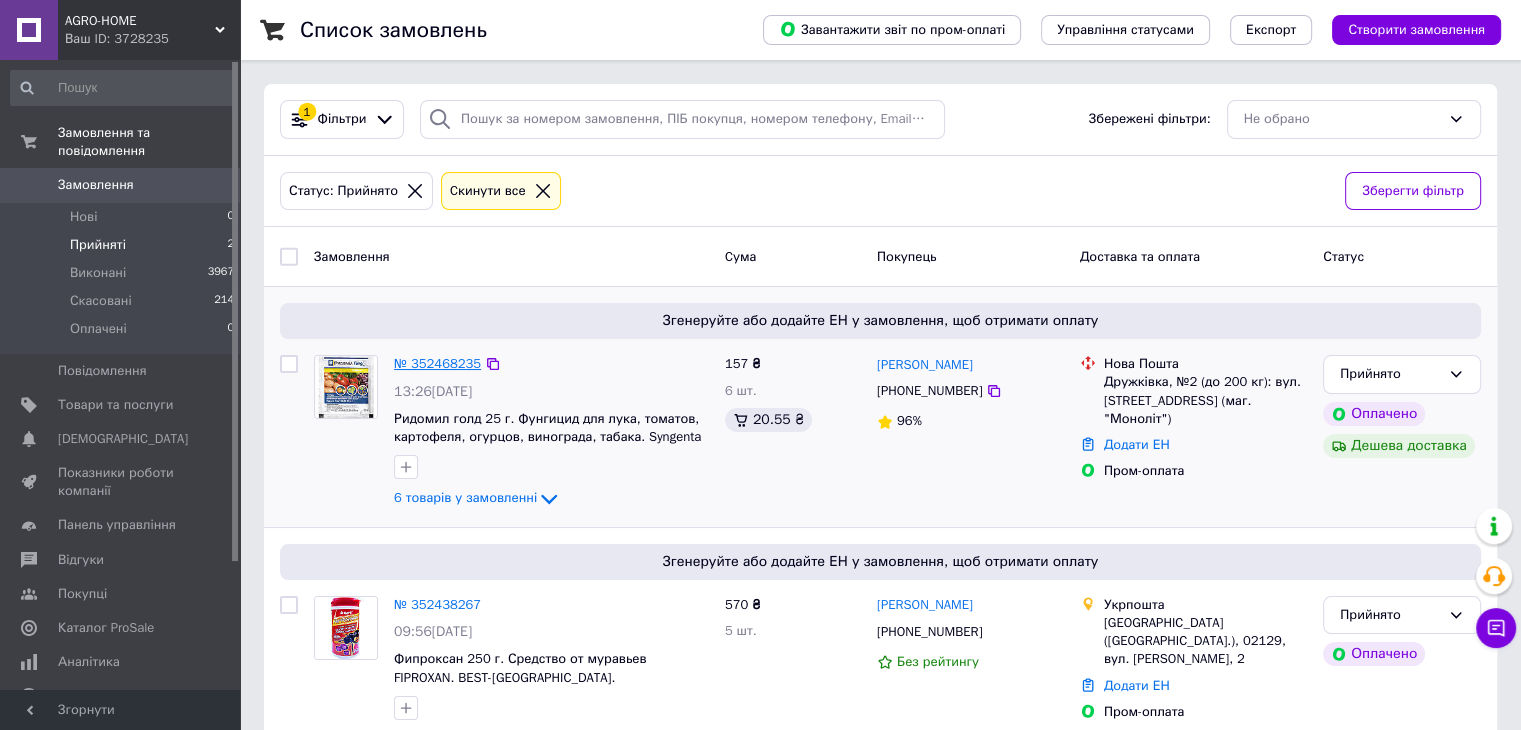 click on "№ 352468235" at bounding box center [437, 363] 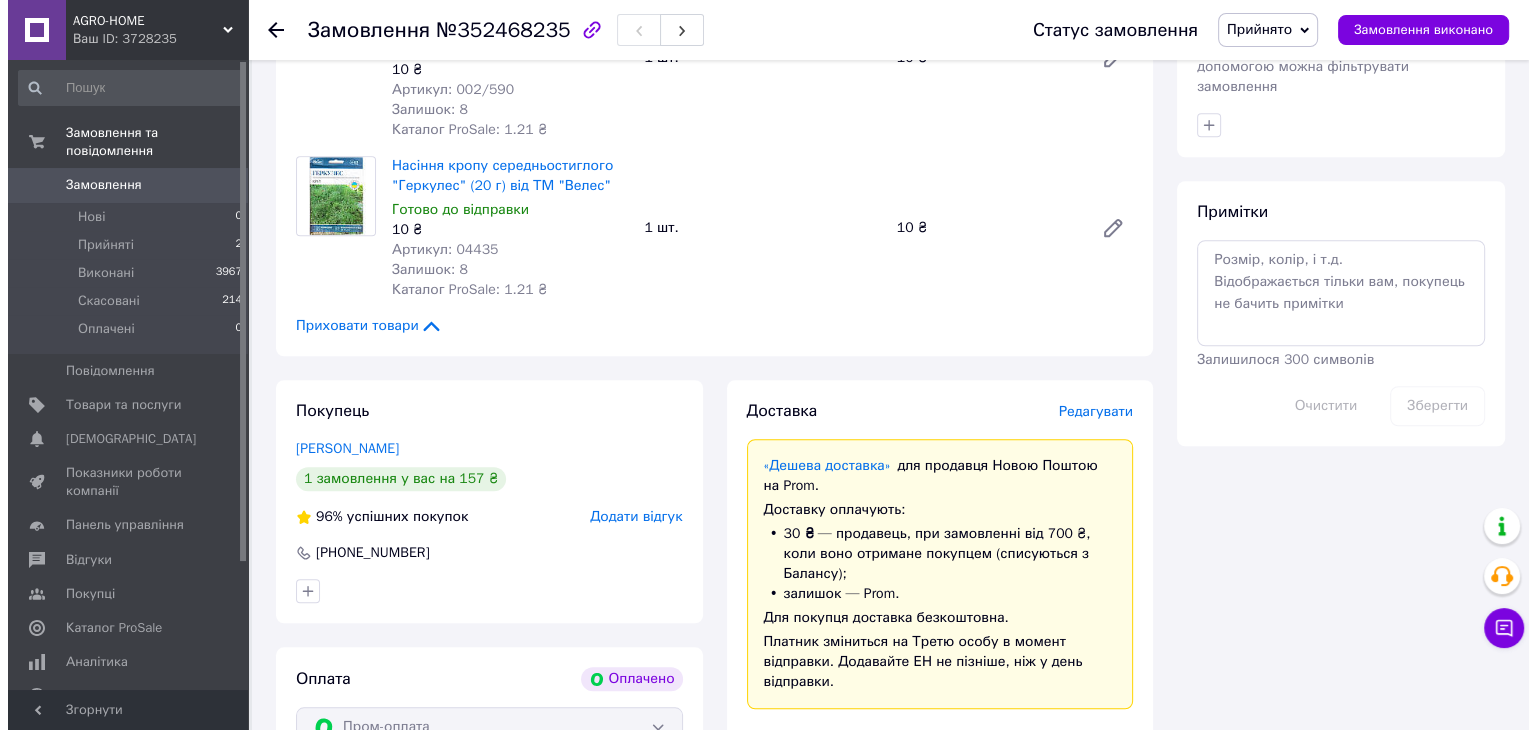 scroll, scrollTop: 1600, scrollLeft: 0, axis: vertical 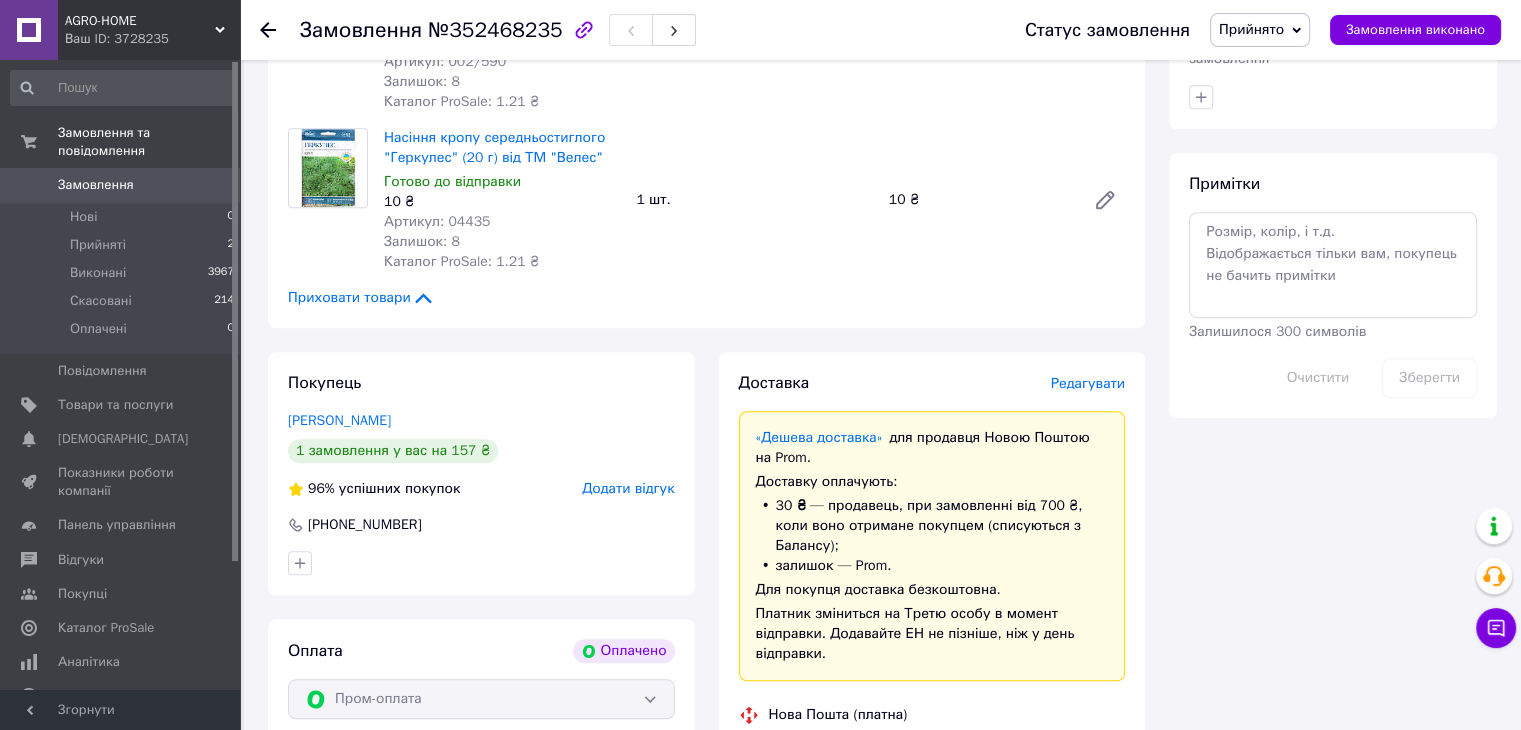 click on "Доставка Редагувати «Дешева доставка»   для продавця Новою Поштою на Prom. Доставку оплачують: 30 ₴   — продавець , при замовленні від 700 ₴, коли воно отримане покупцем (списуються з Балансу); залишок — Prom. Для покупця доставка безкоштовна. Платник зміниться на Третю особу в момент відправки. Додавайте ЕН не пізніше, ніж у день відправки. Нова Пошта (платна) Отримувач федорченко николай Телефон отримувача +380507639756 Адреса Дружківка, №2 (до 200 кг): вул. Базарна, 4 (маг. "Моноліт") Дата відправки 13.07.2025 Платник   Отримувач Оціночна вартість 157 ₴ Передати номер або" at bounding box center (932, 781) 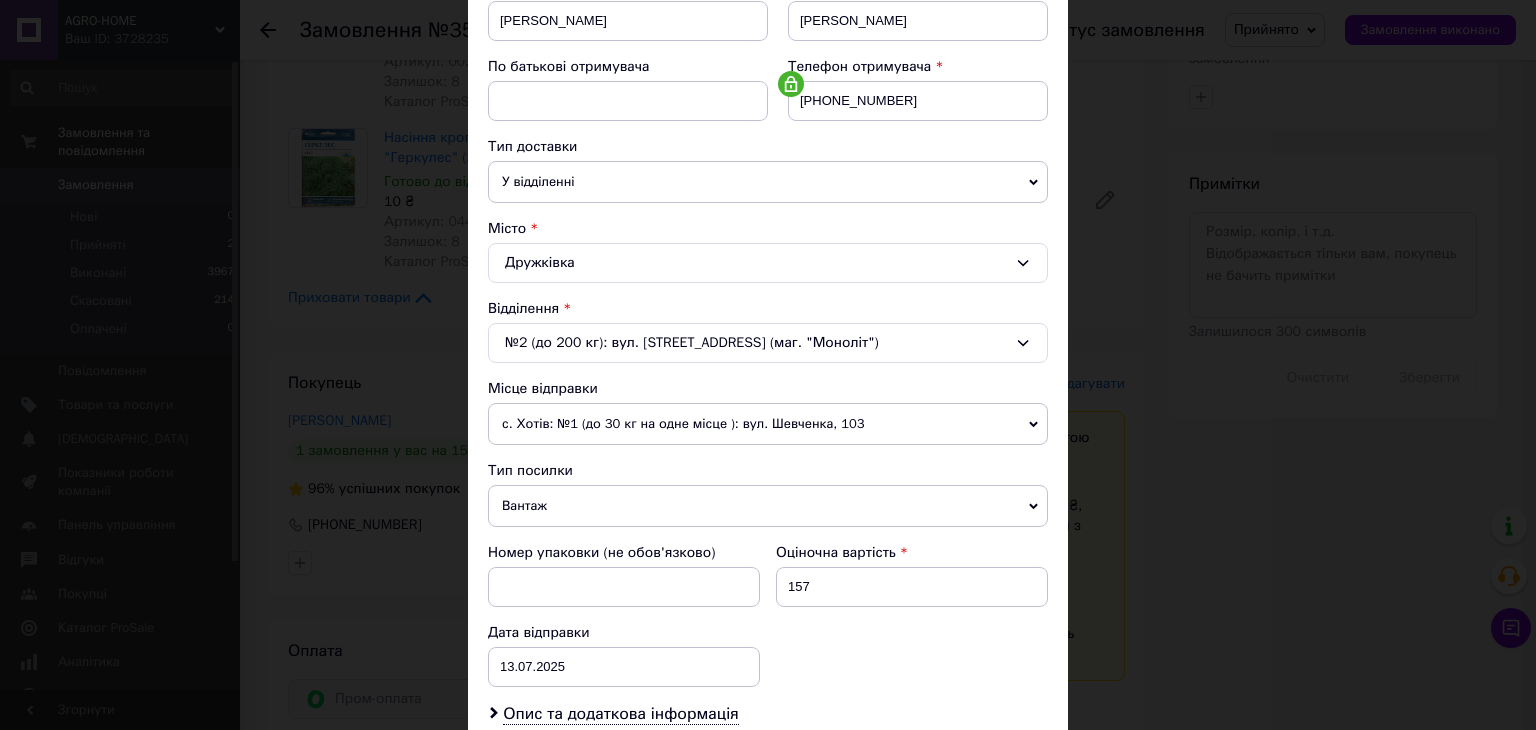 scroll, scrollTop: 400, scrollLeft: 0, axis: vertical 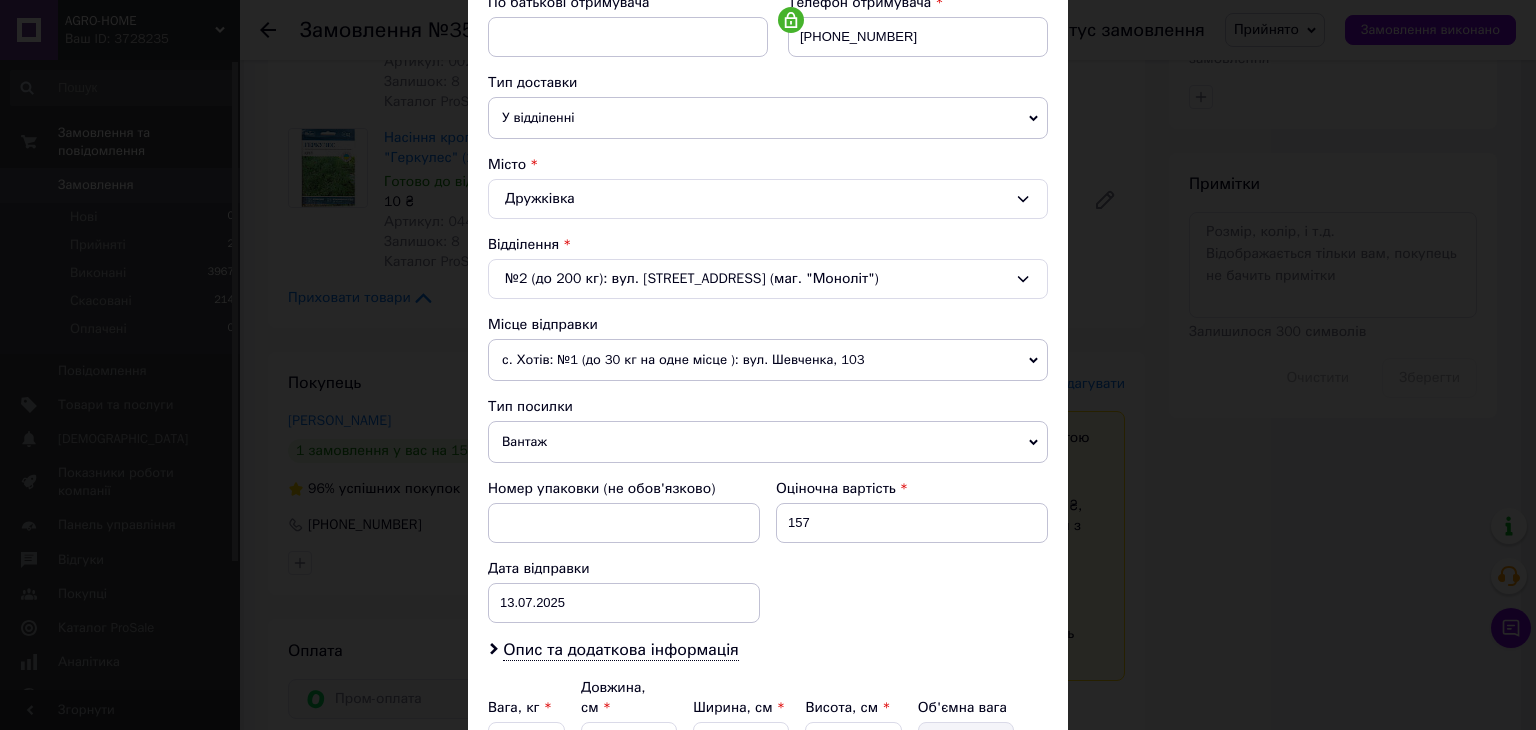 click on "с. Хотів: №1 (до 30 кг на одне місце ): вул. Шевченка, 103" at bounding box center [768, 360] 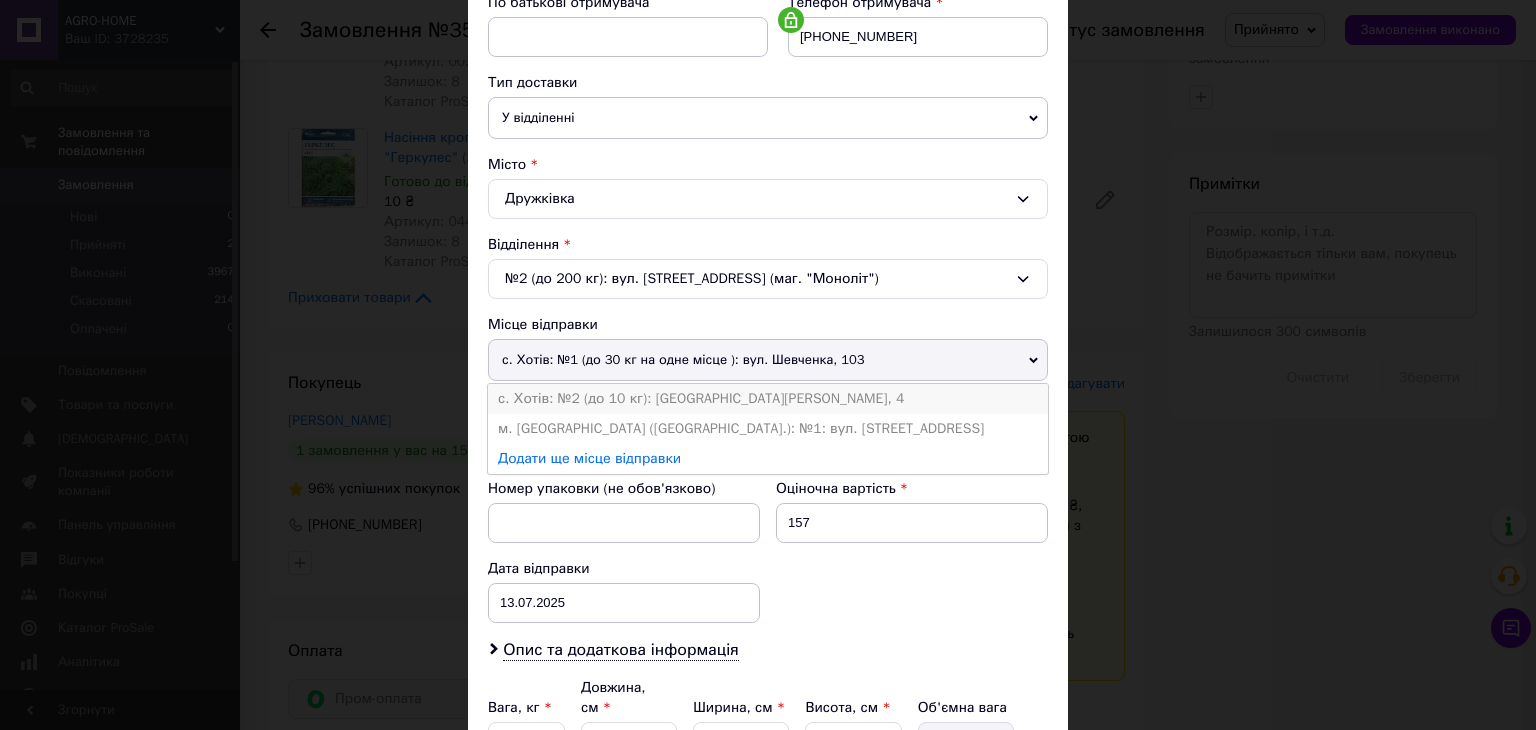 click on "с. Хотів: №2 (до 10 кг): площа Паширова, 4" at bounding box center (768, 399) 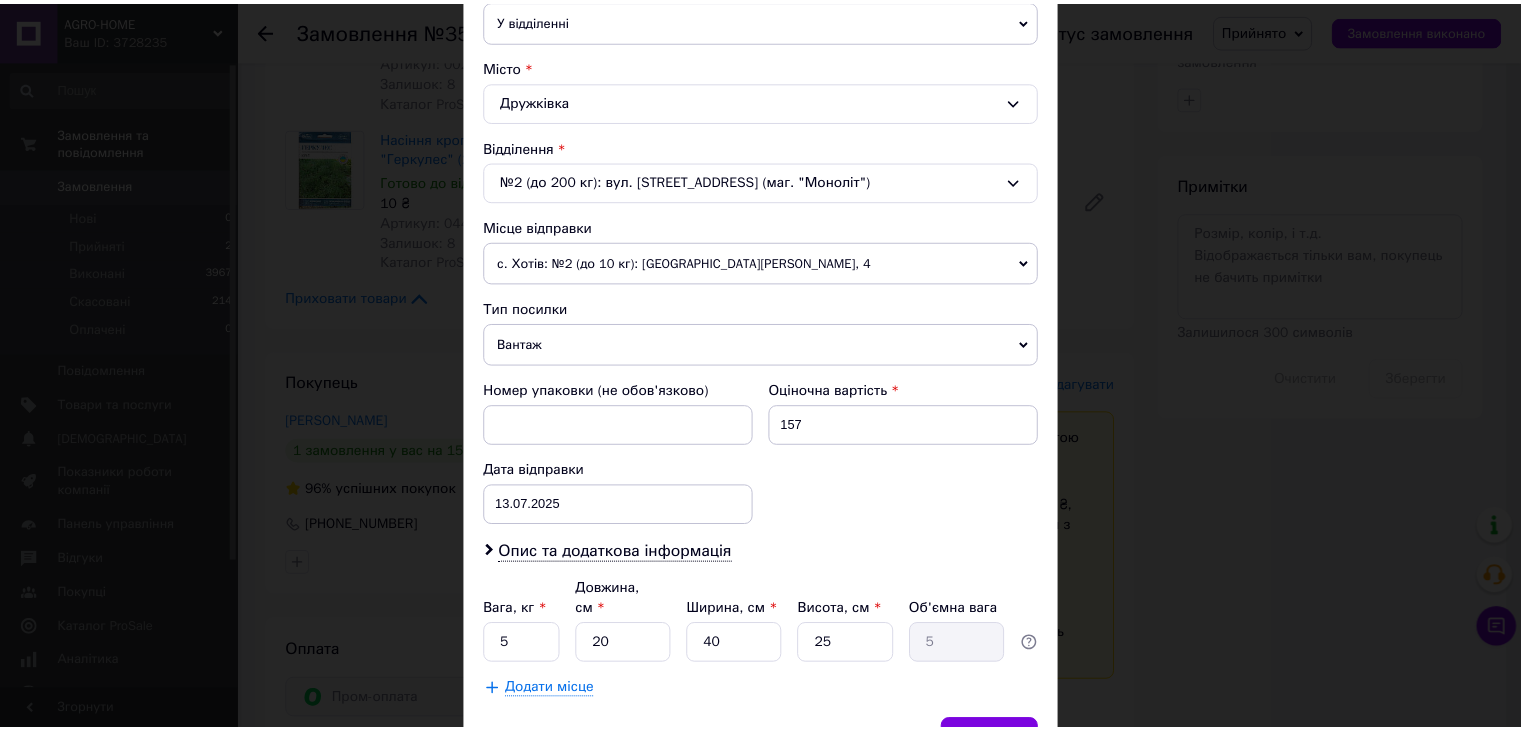 scroll, scrollTop: 592, scrollLeft: 0, axis: vertical 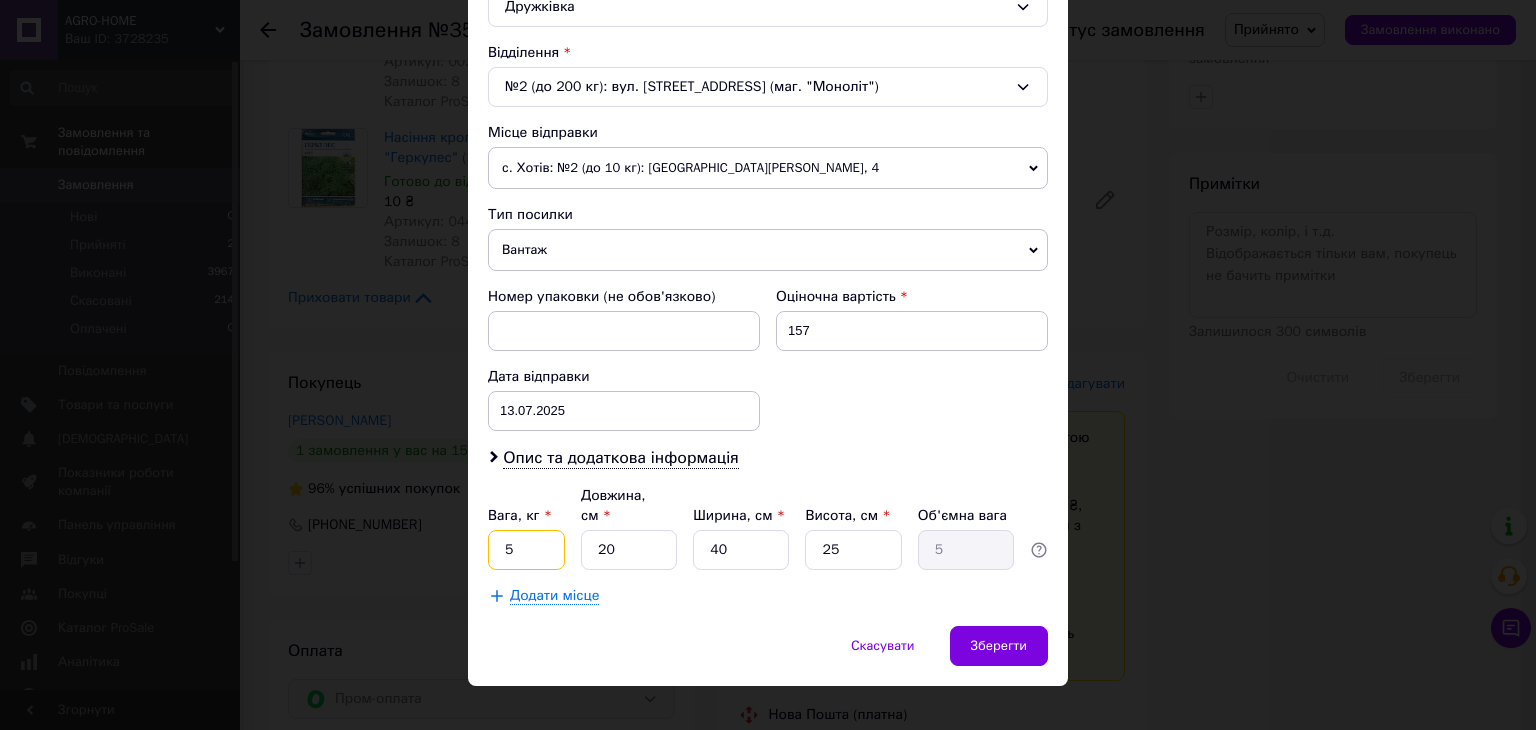 drag, startPoint x: 516, startPoint y: 527, endPoint x: 498, endPoint y: 521, distance: 18.973665 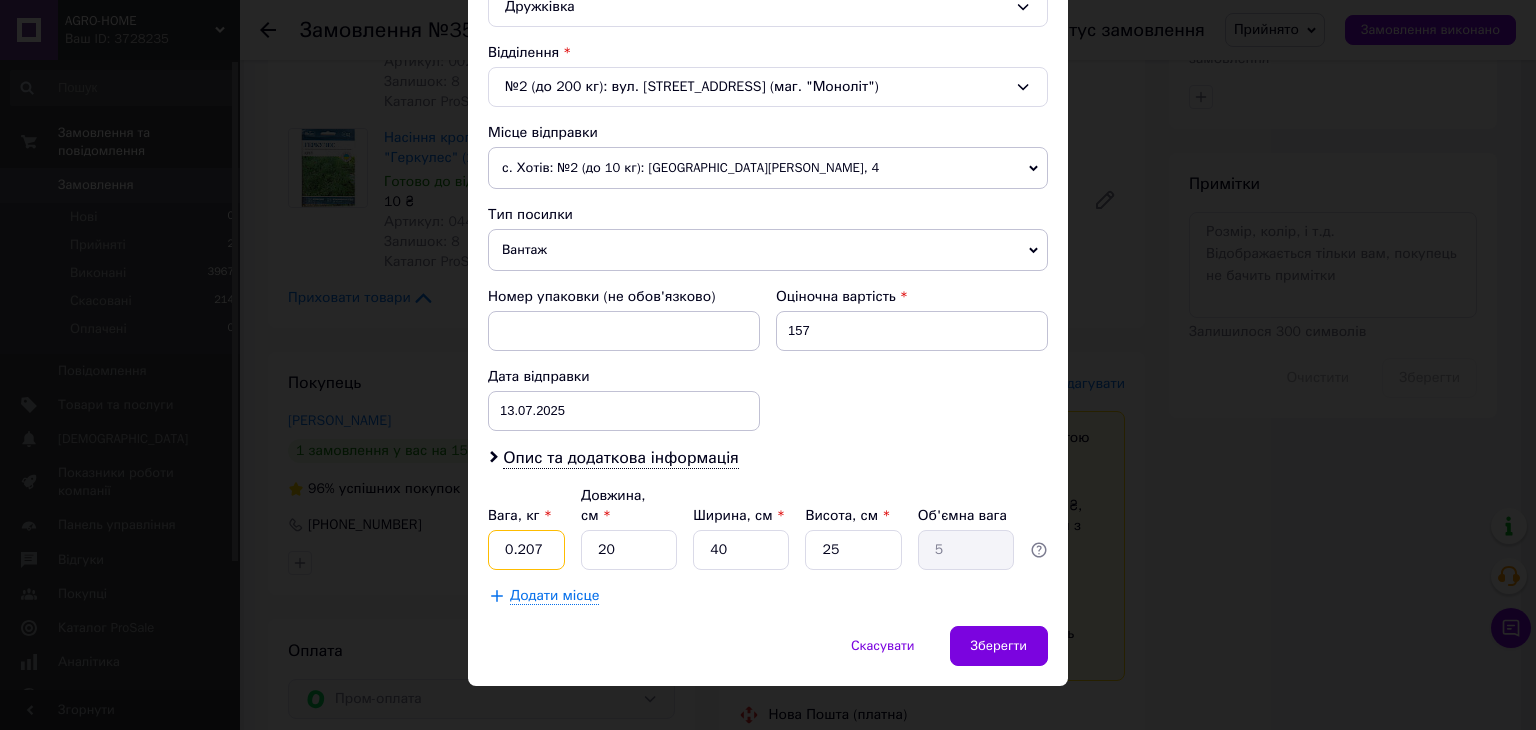 type on "0.207" 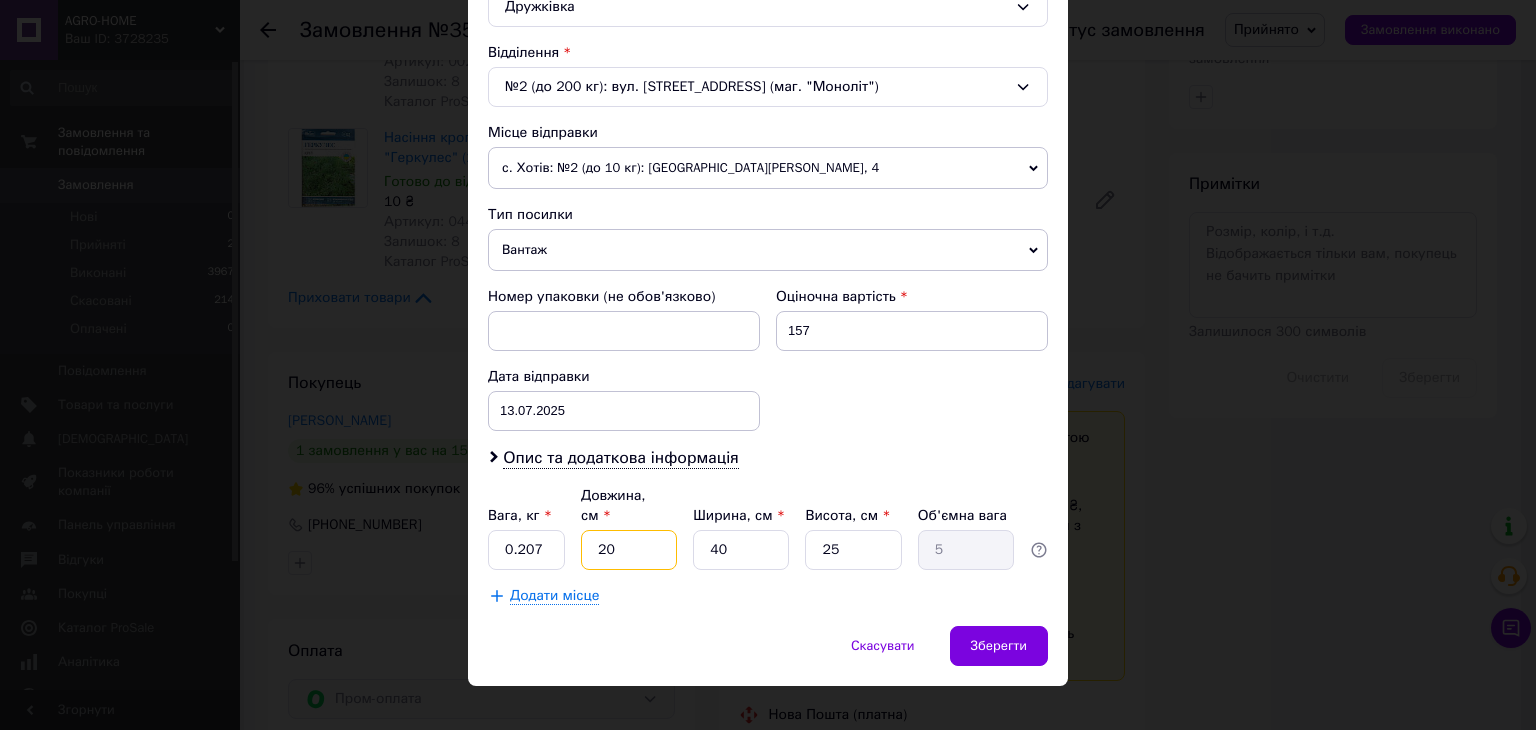 drag, startPoint x: 602, startPoint y: 517, endPoint x: 618, endPoint y: 523, distance: 17.088007 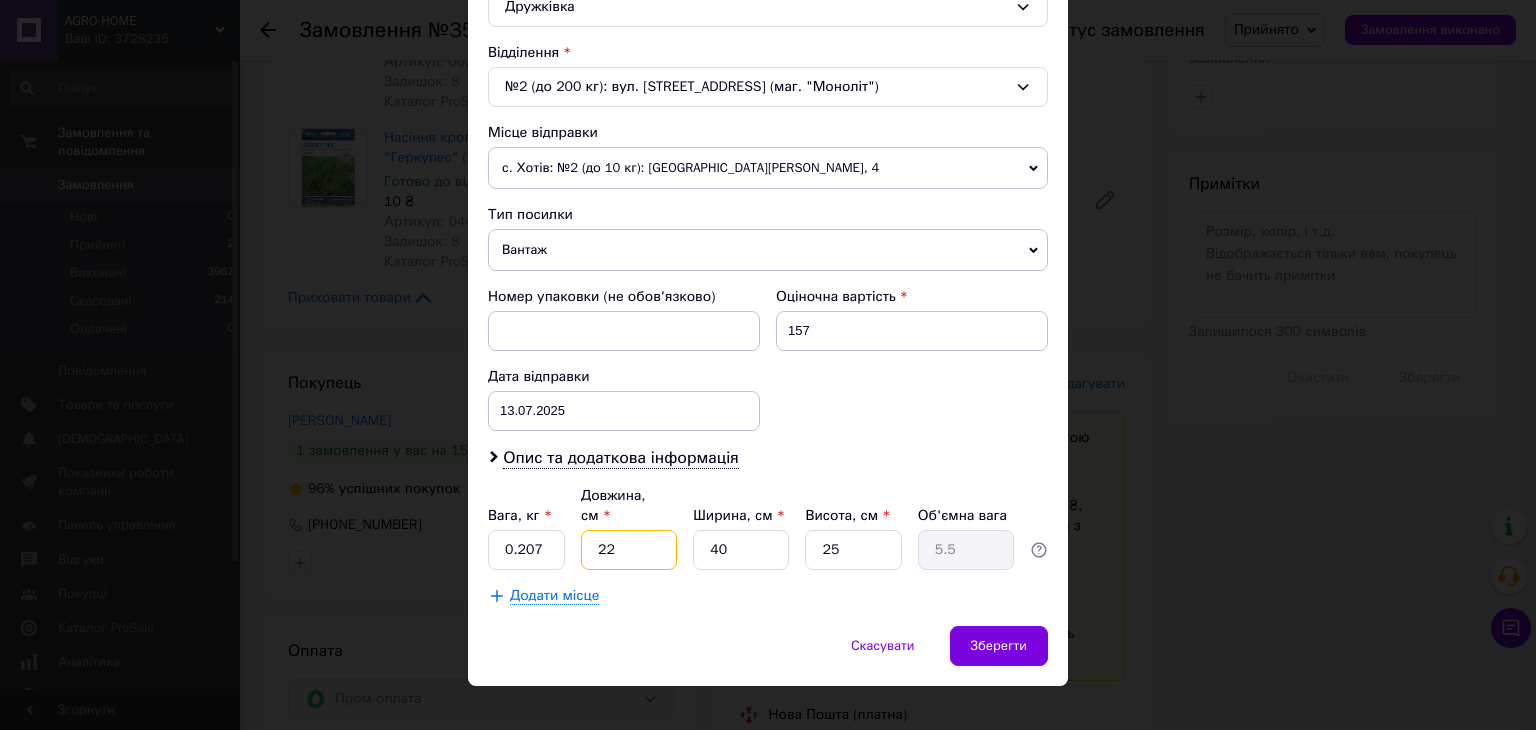 type on "22" 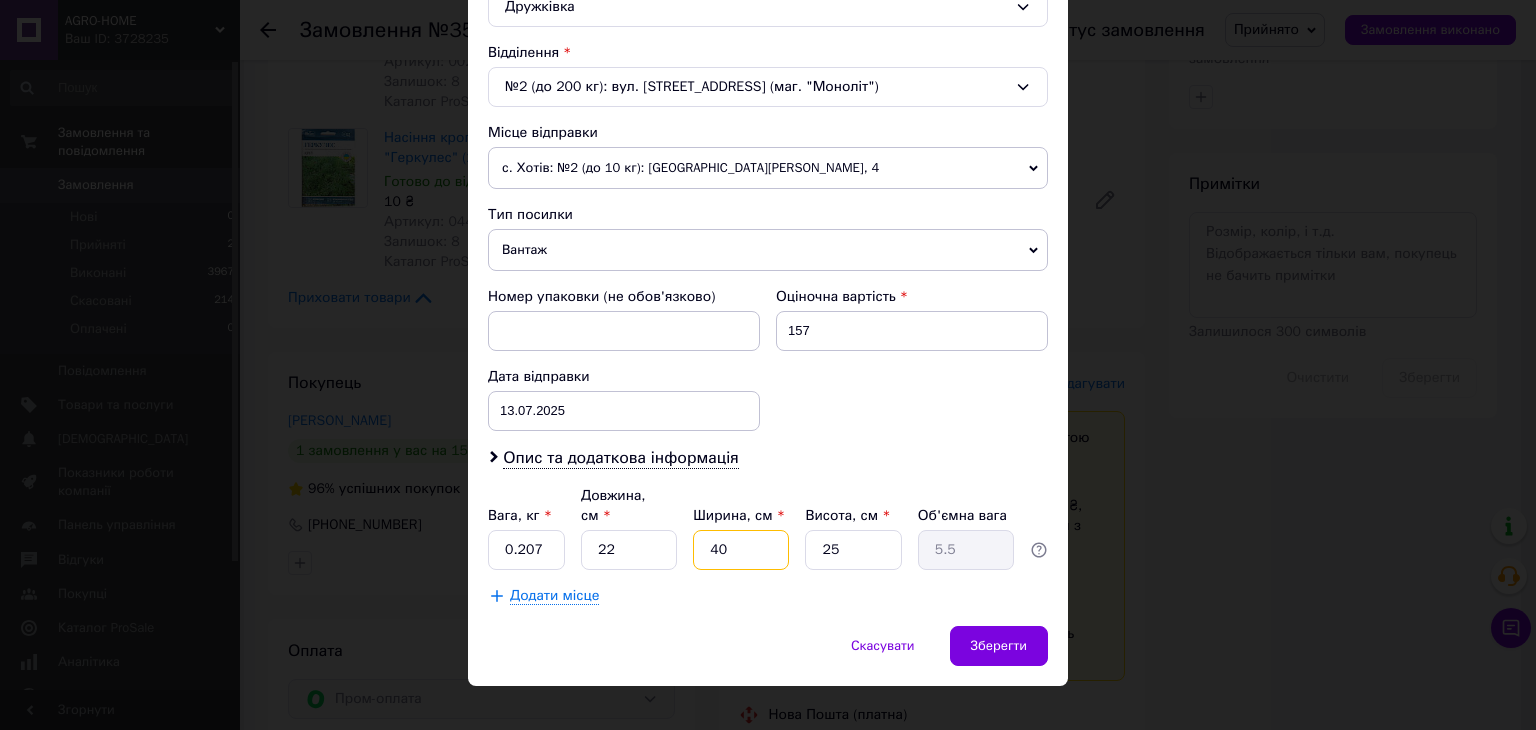 drag, startPoint x: 724, startPoint y: 531, endPoint x: 704, endPoint y: 521, distance: 22.36068 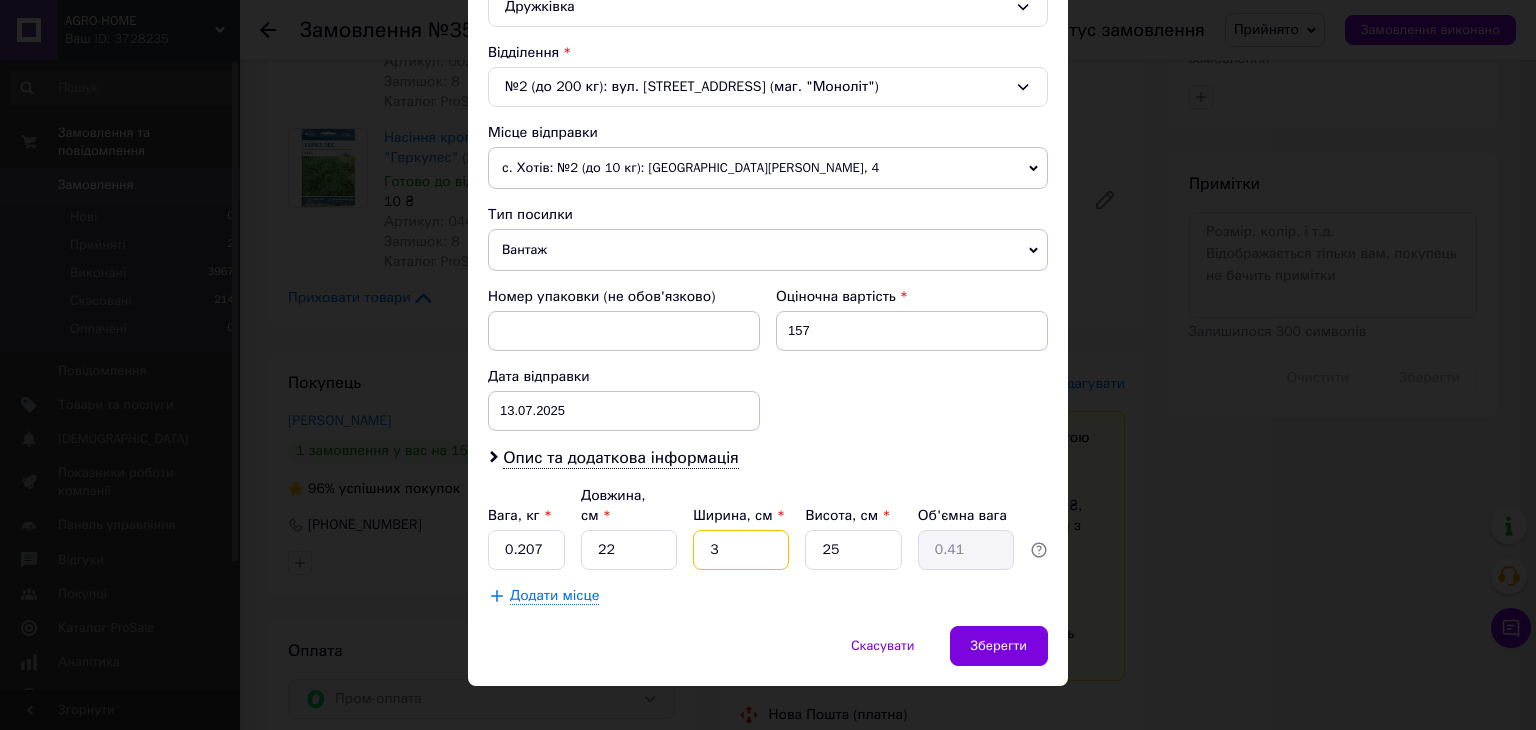 type on "3" 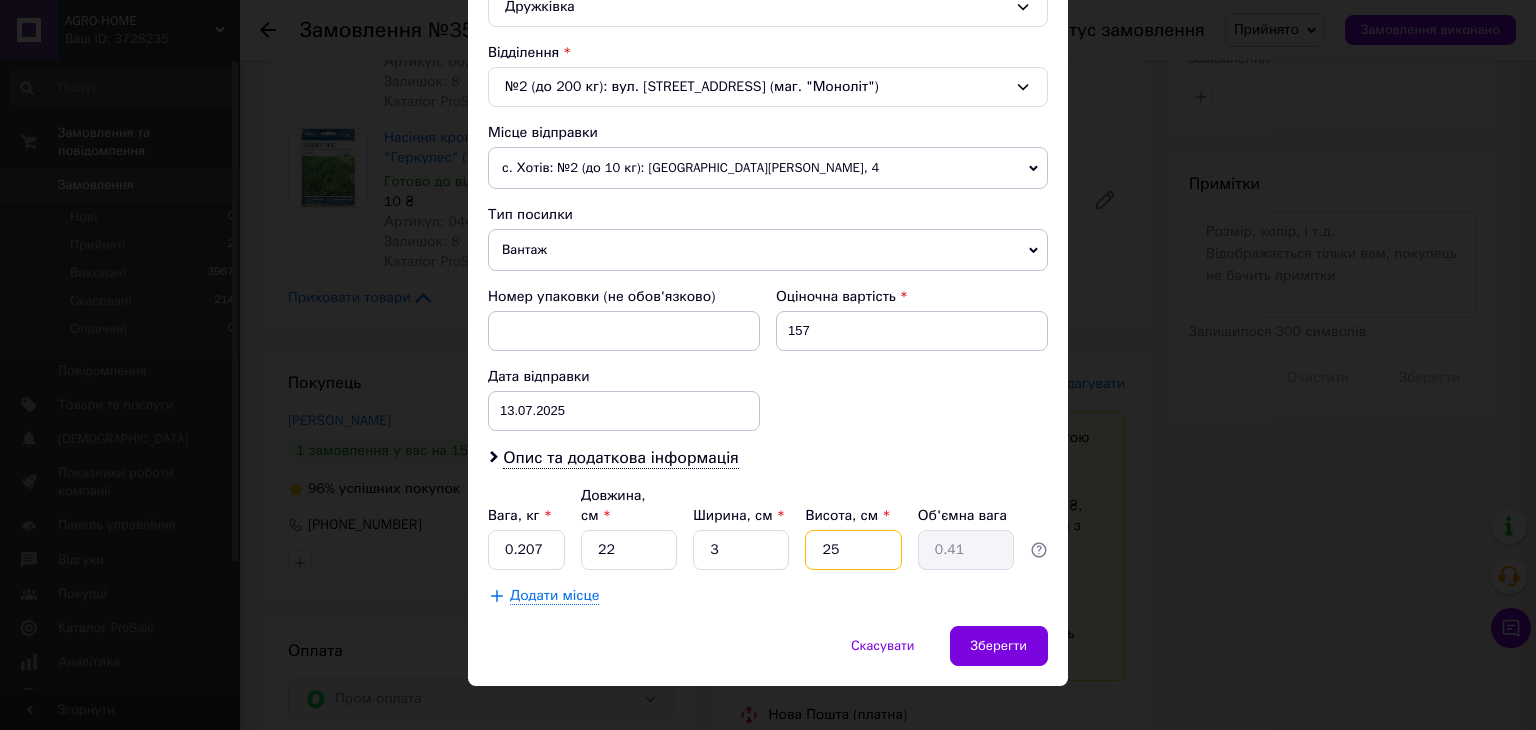 drag, startPoint x: 825, startPoint y: 536, endPoint x: 813, endPoint y: 530, distance: 13.416408 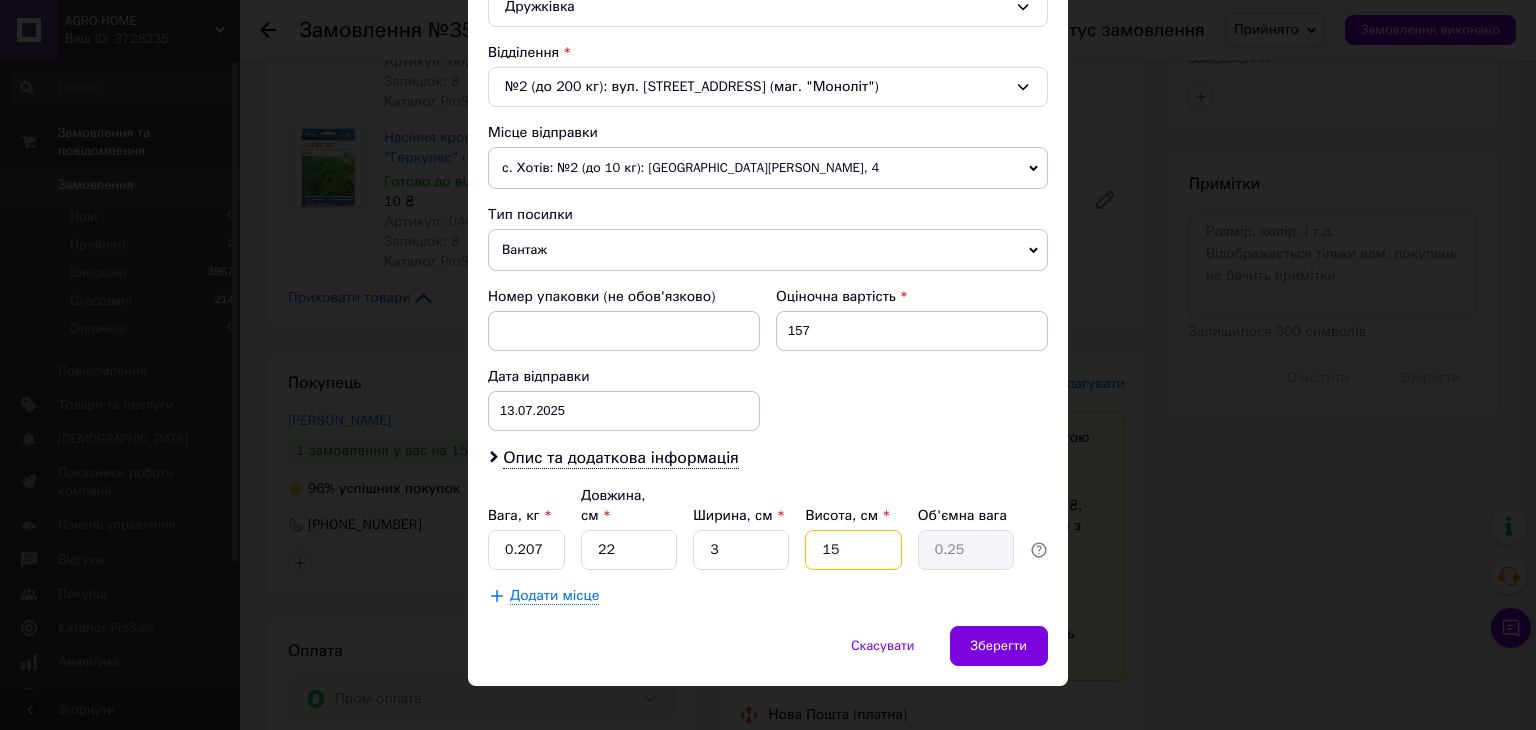 type on "15" 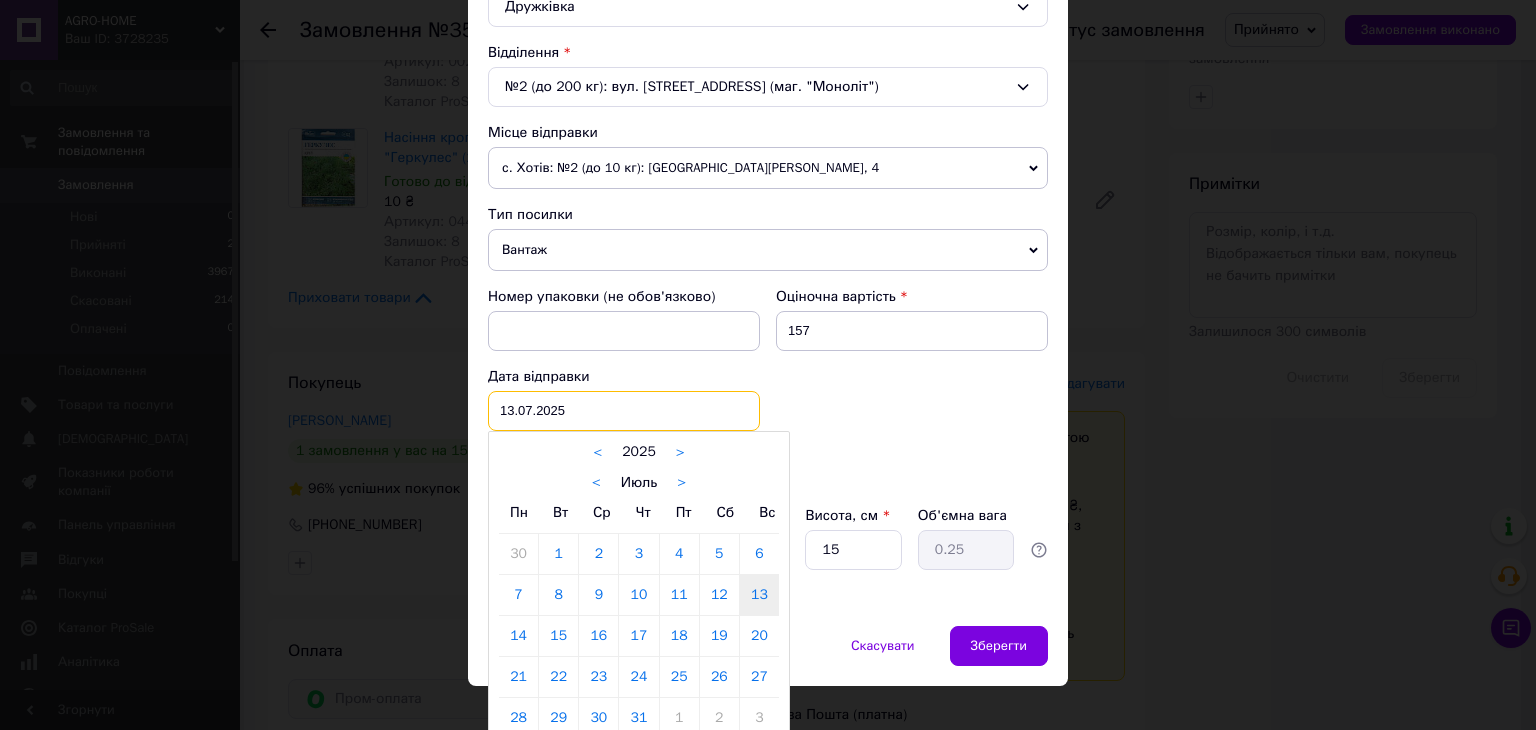 click on "13.07.2025 < 2025 > < Июль > Пн Вт Ср Чт Пт Сб Вс 30 1 2 3 4 5 6 7 8 9 10 11 12 13 14 15 16 17 18 19 20 21 22 23 24 25 26 27 28 29 30 31 1 2 3 4 5 6 7 8 9 10" at bounding box center [624, 411] 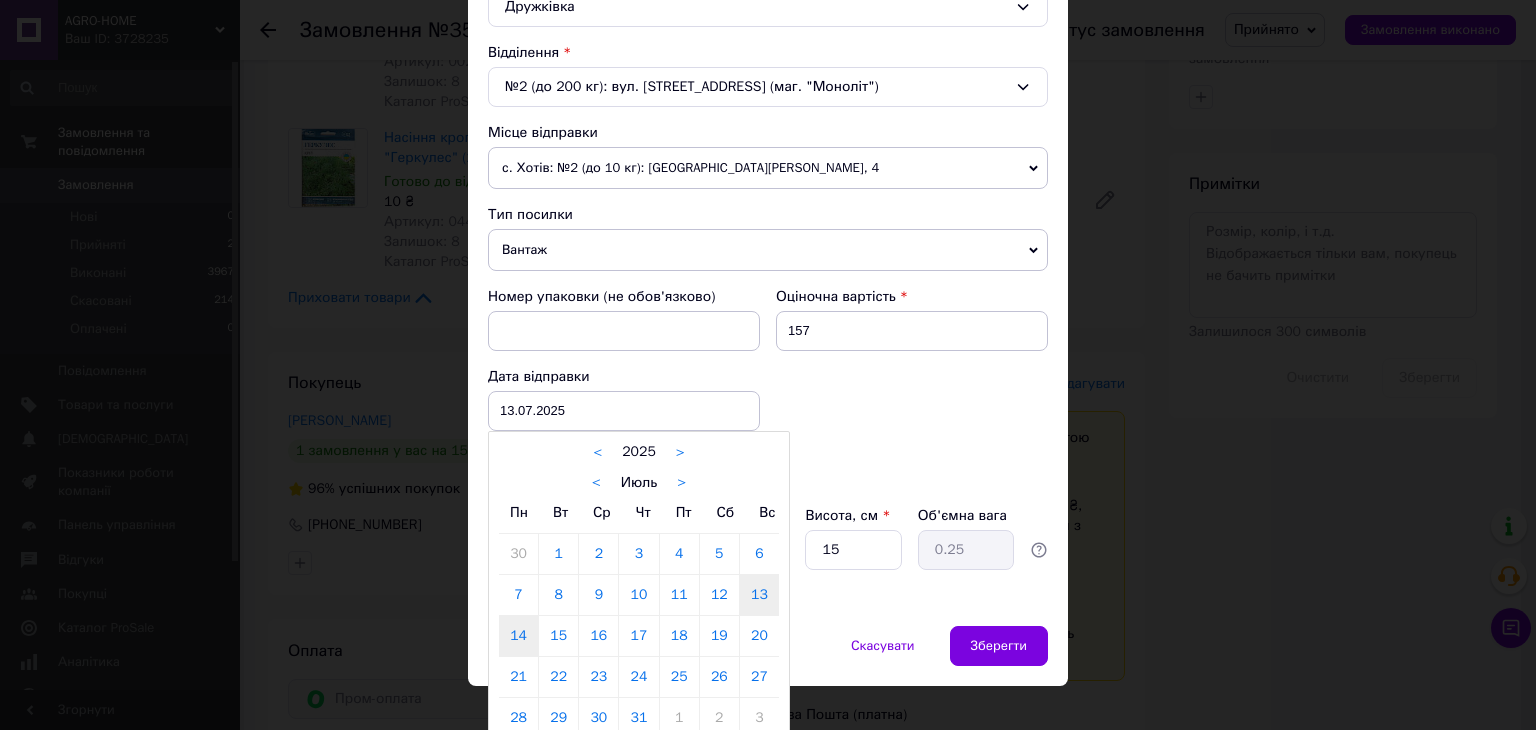 click on "14" at bounding box center (518, 636) 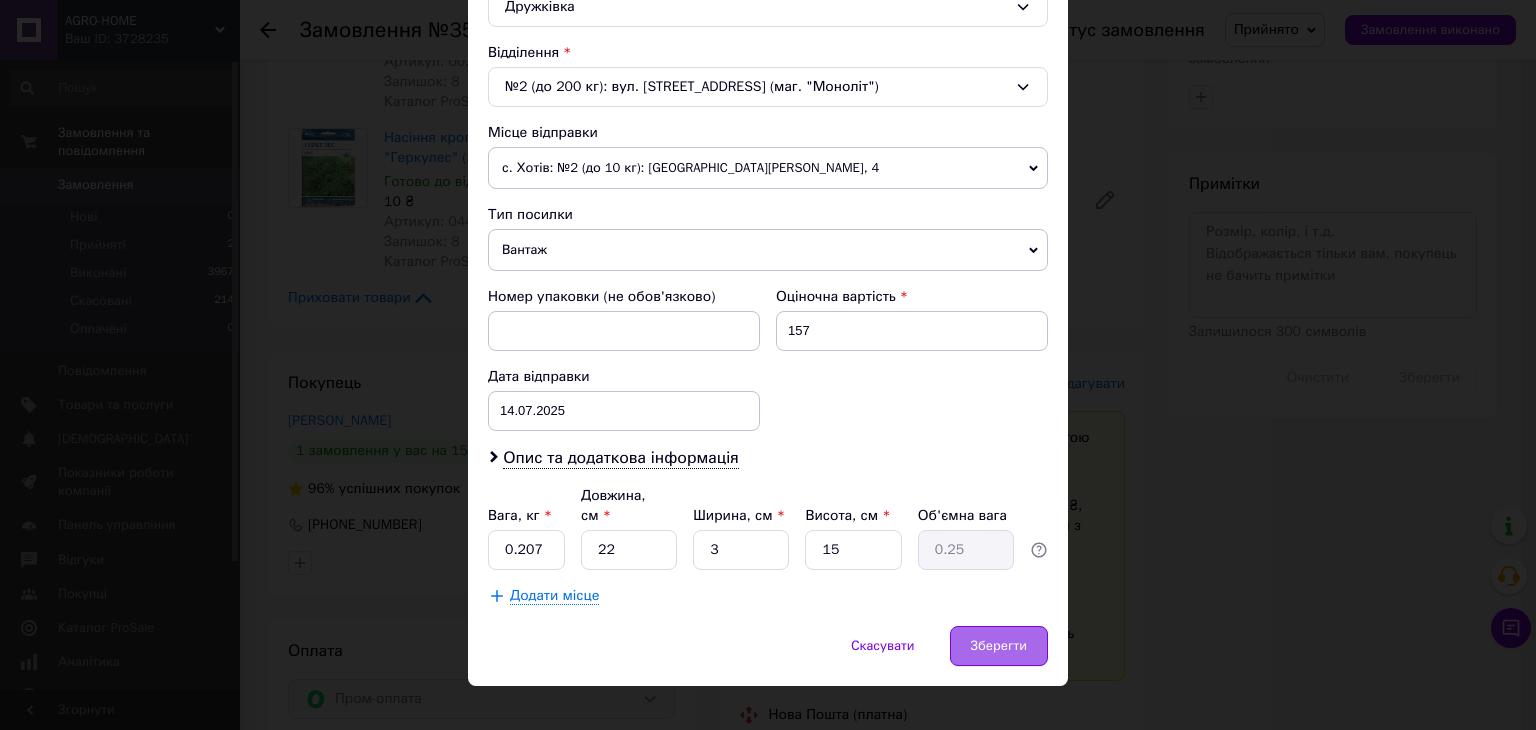 click on "Зберегти" at bounding box center (999, 646) 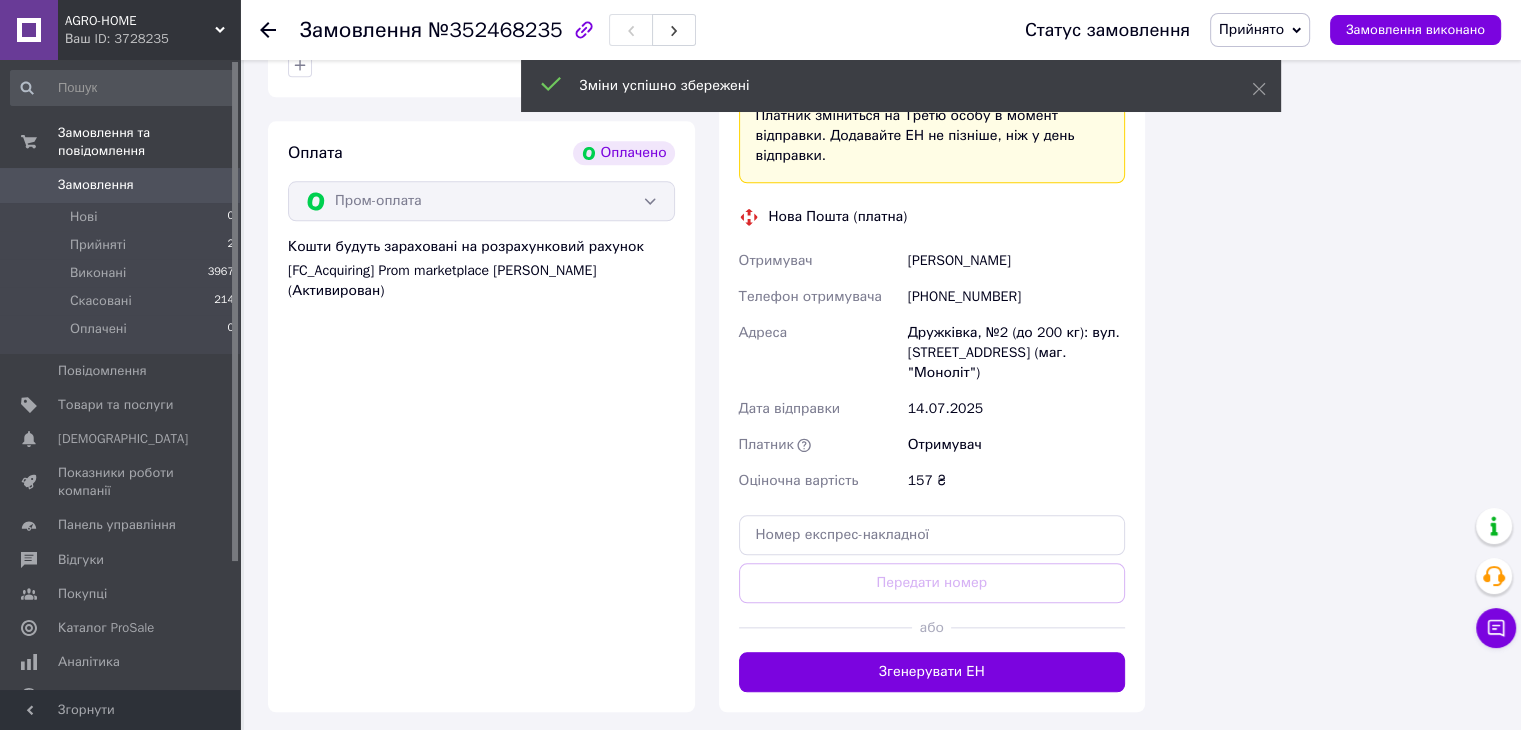scroll, scrollTop: 2100, scrollLeft: 0, axis: vertical 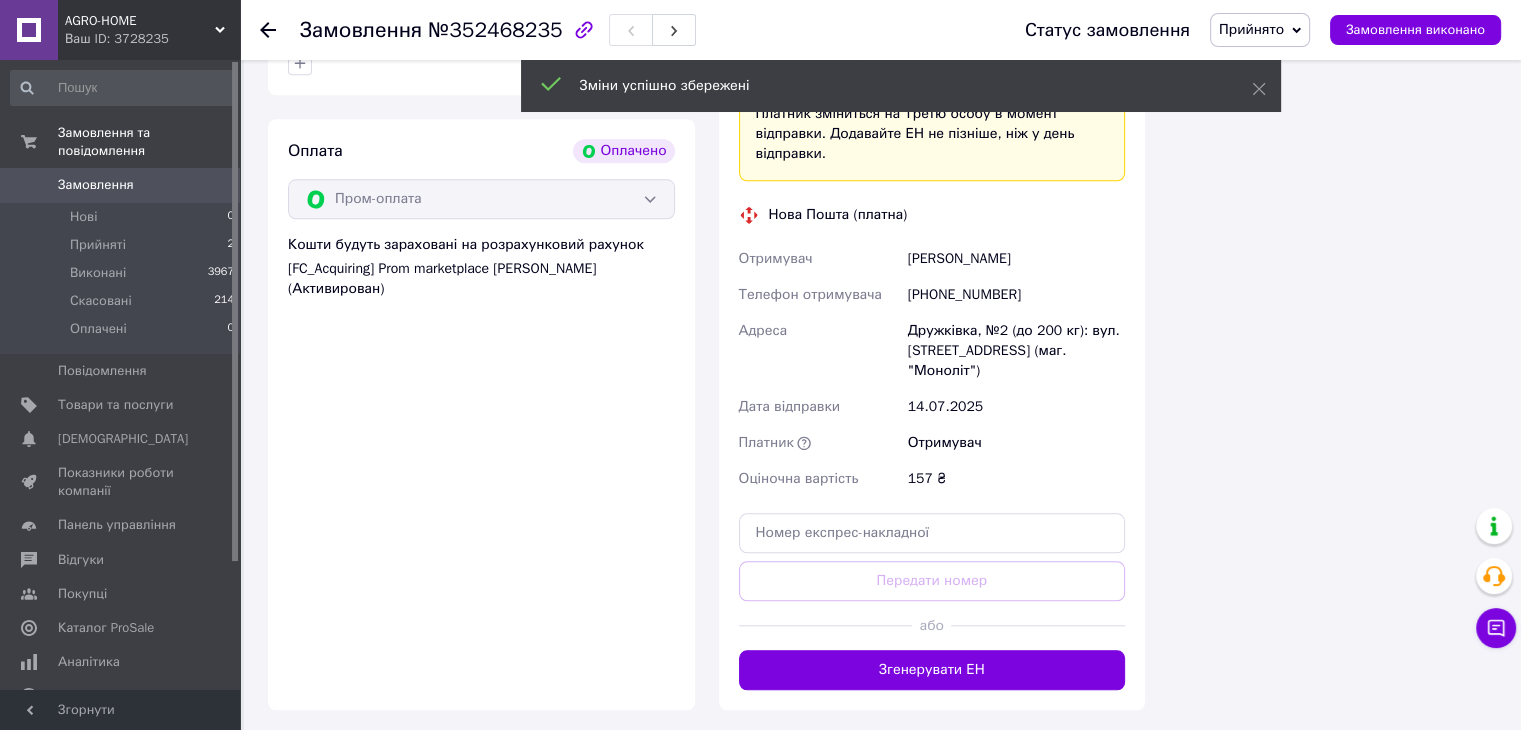 click on "Згенерувати ЕН" at bounding box center [932, 670] 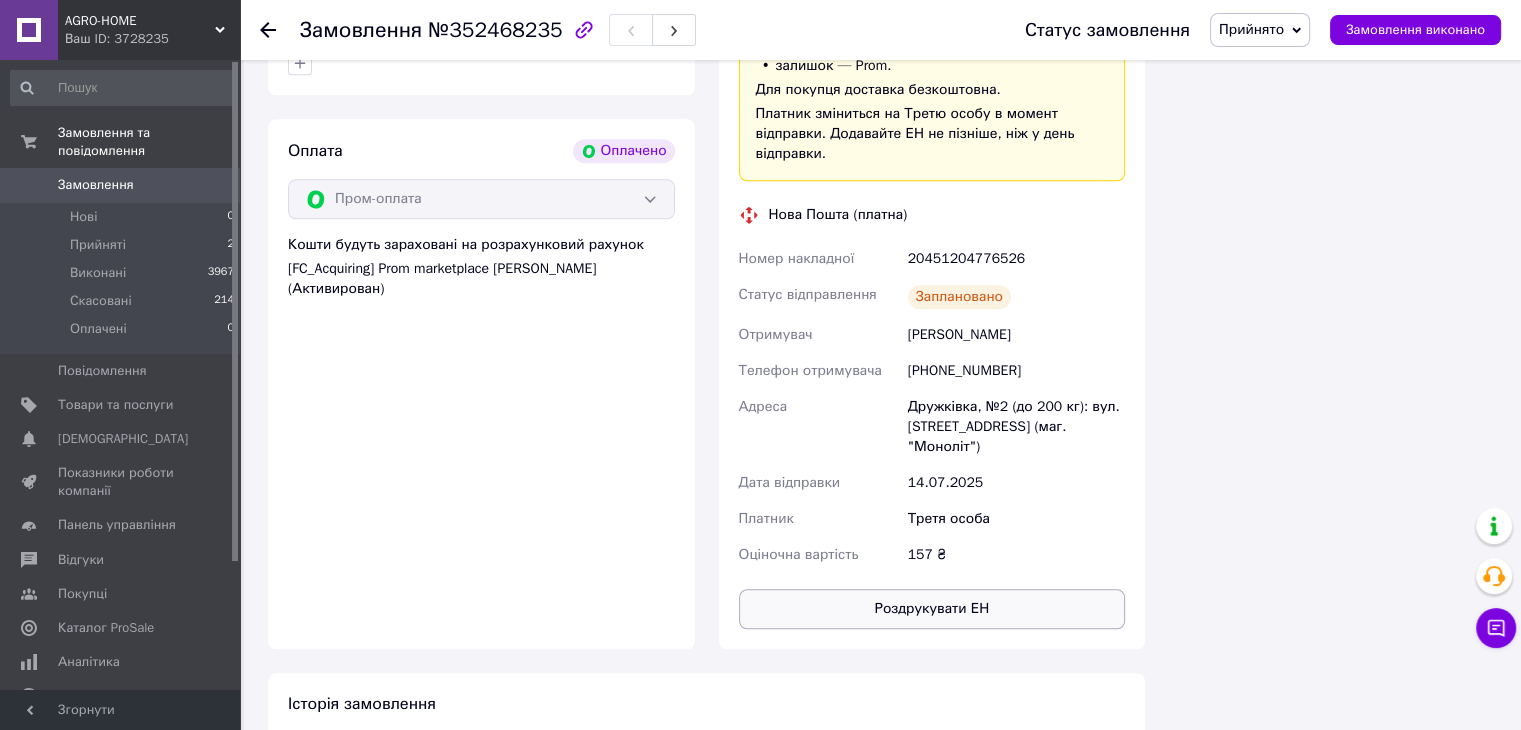 click on "Роздрукувати ЕН" at bounding box center (932, 609) 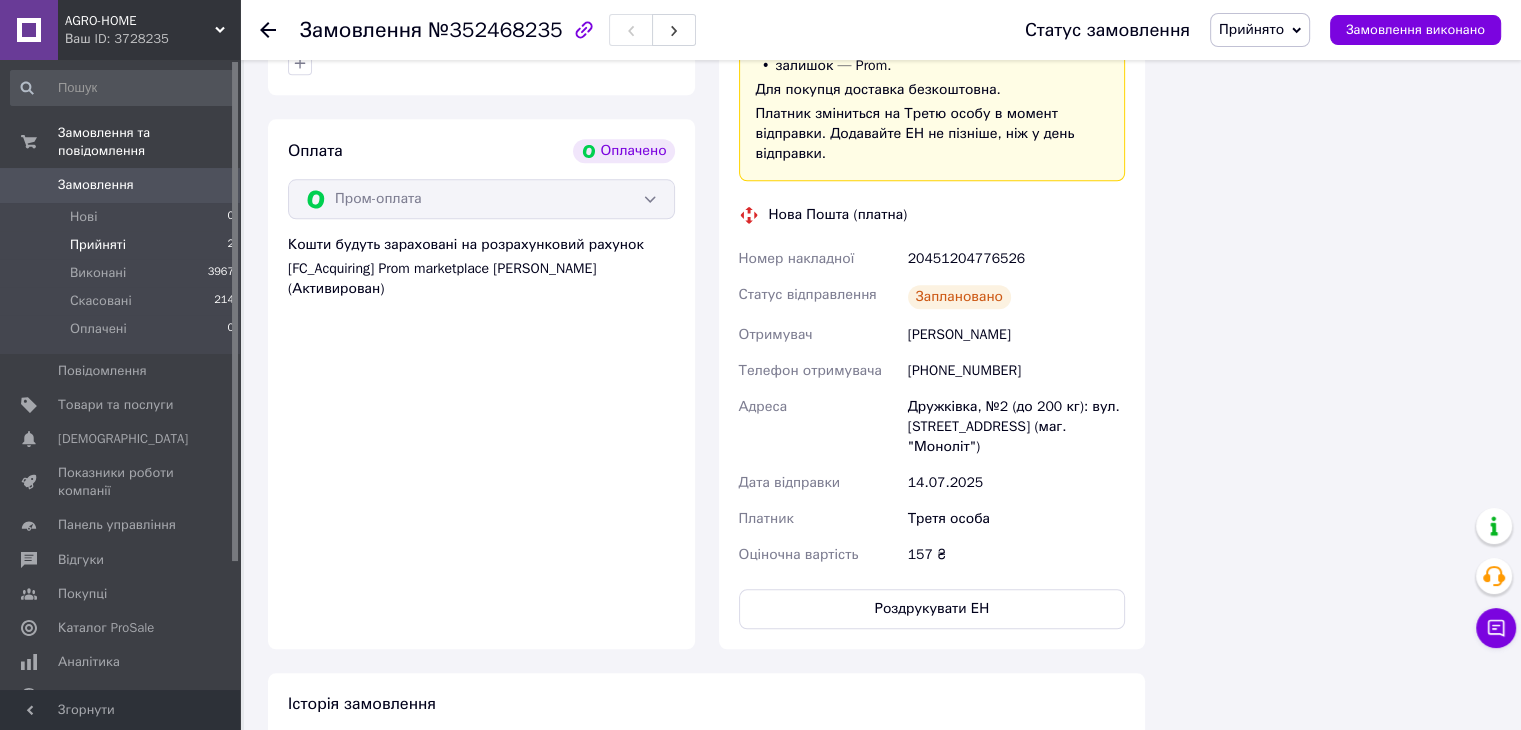 click on "Прийняті" at bounding box center (98, 245) 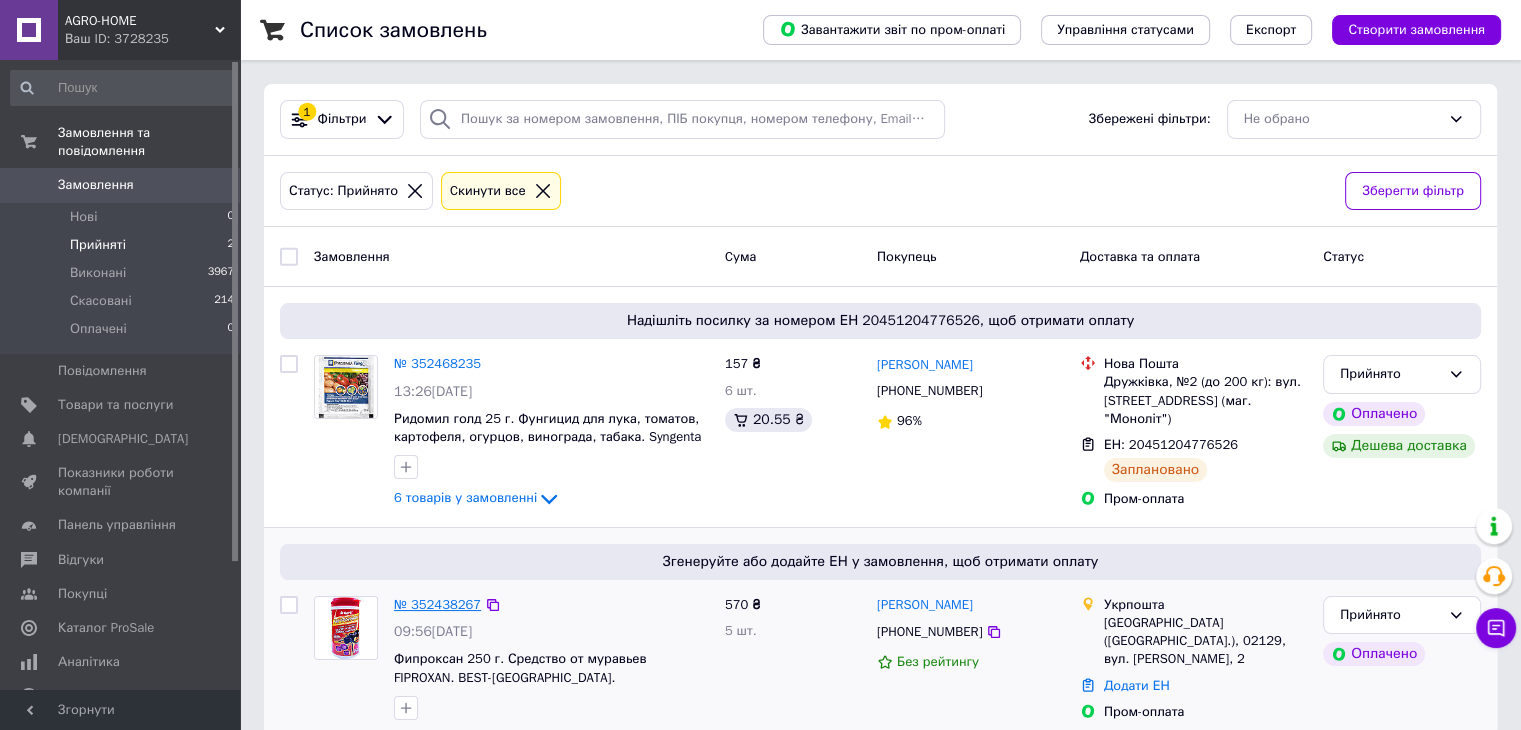 click on "№ 352438267" at bounding box center [437, 604] 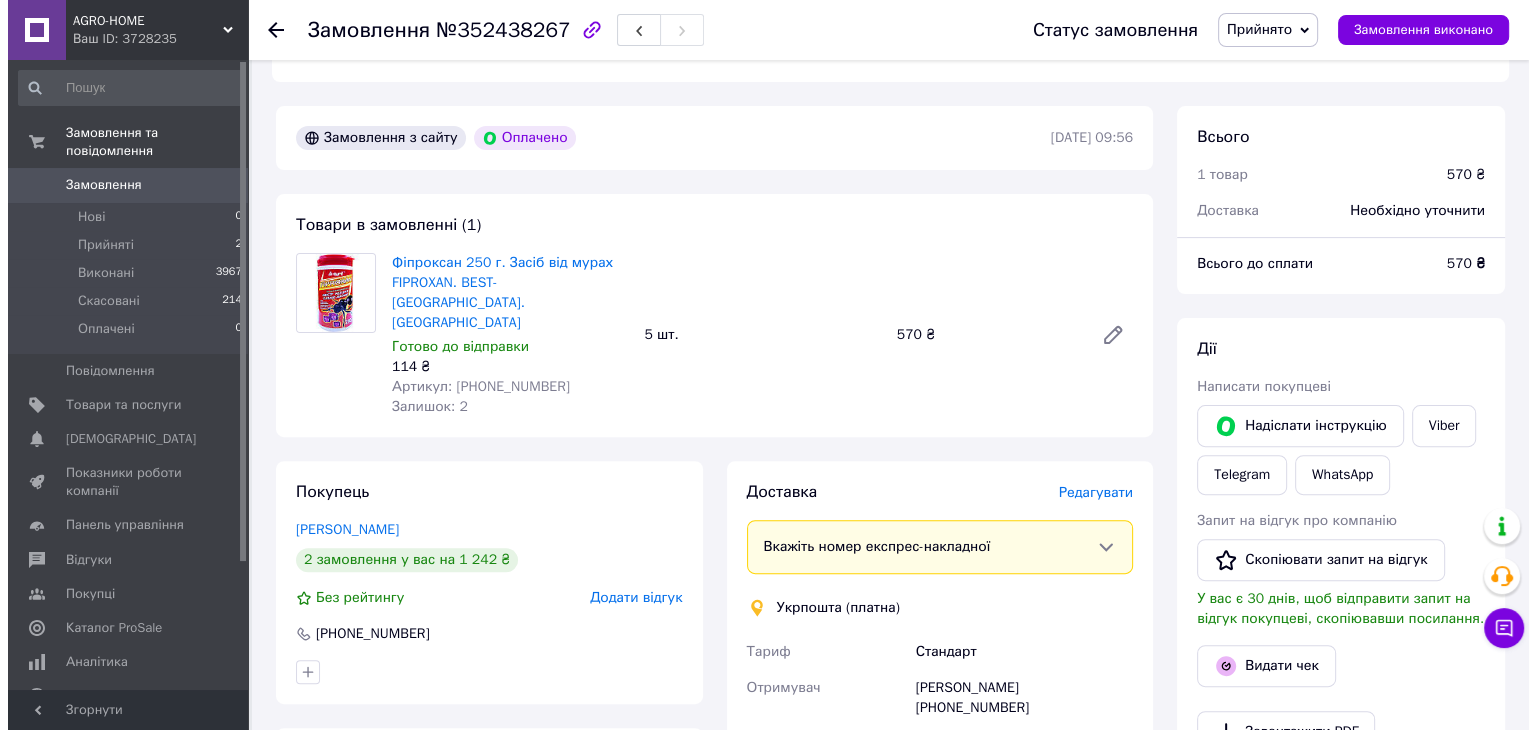 scroll, scrollTop: 700, scrollLeft: 0, axis: vertical 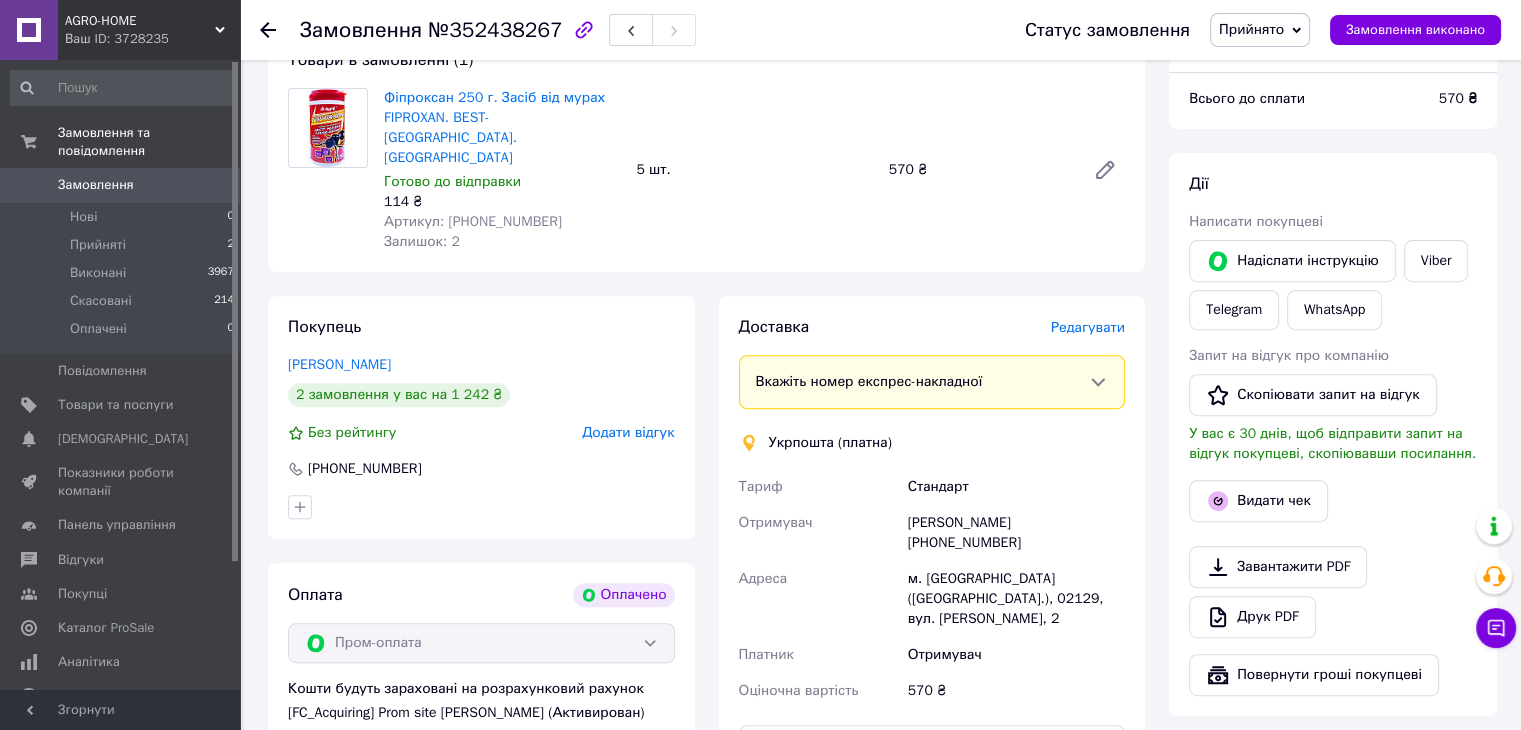click on "Редагувати" at bounding box center (1088, 327) 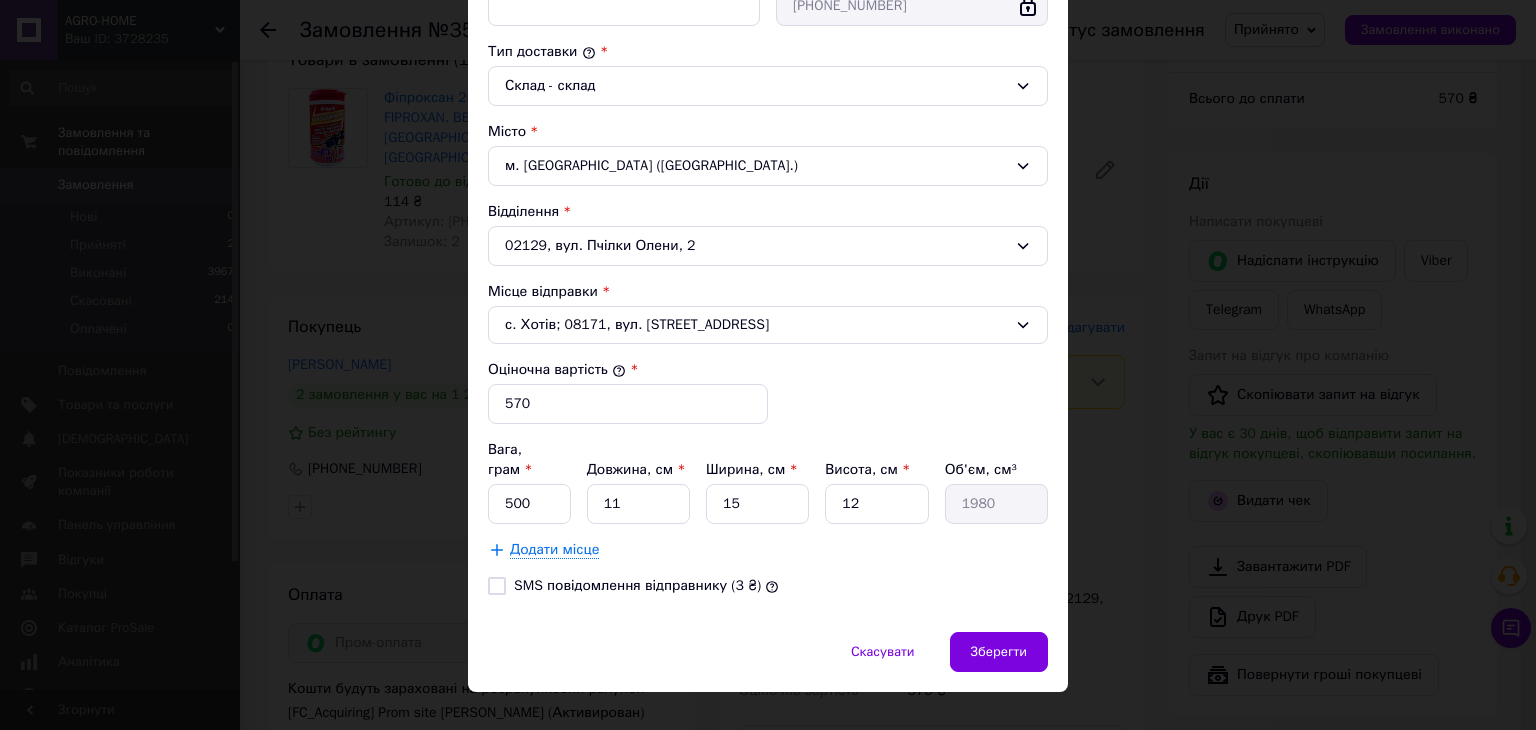 scroll, scrollTop: 516, scrollLeft: 0, axis: vertical 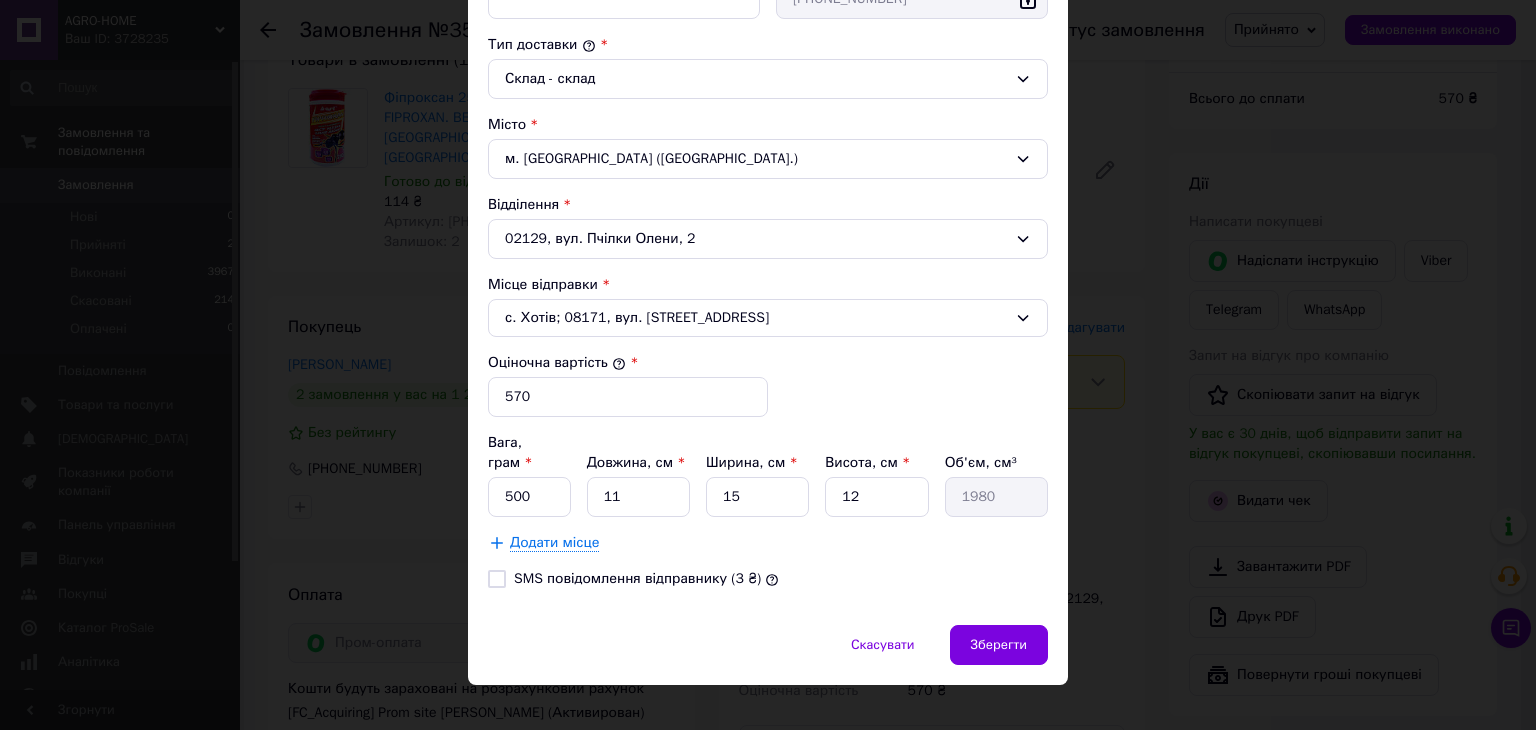 drag, startPoint x: 436, startPoint y: 586, endPoint x: 420, endPoint y: 601, distance: 21.931713 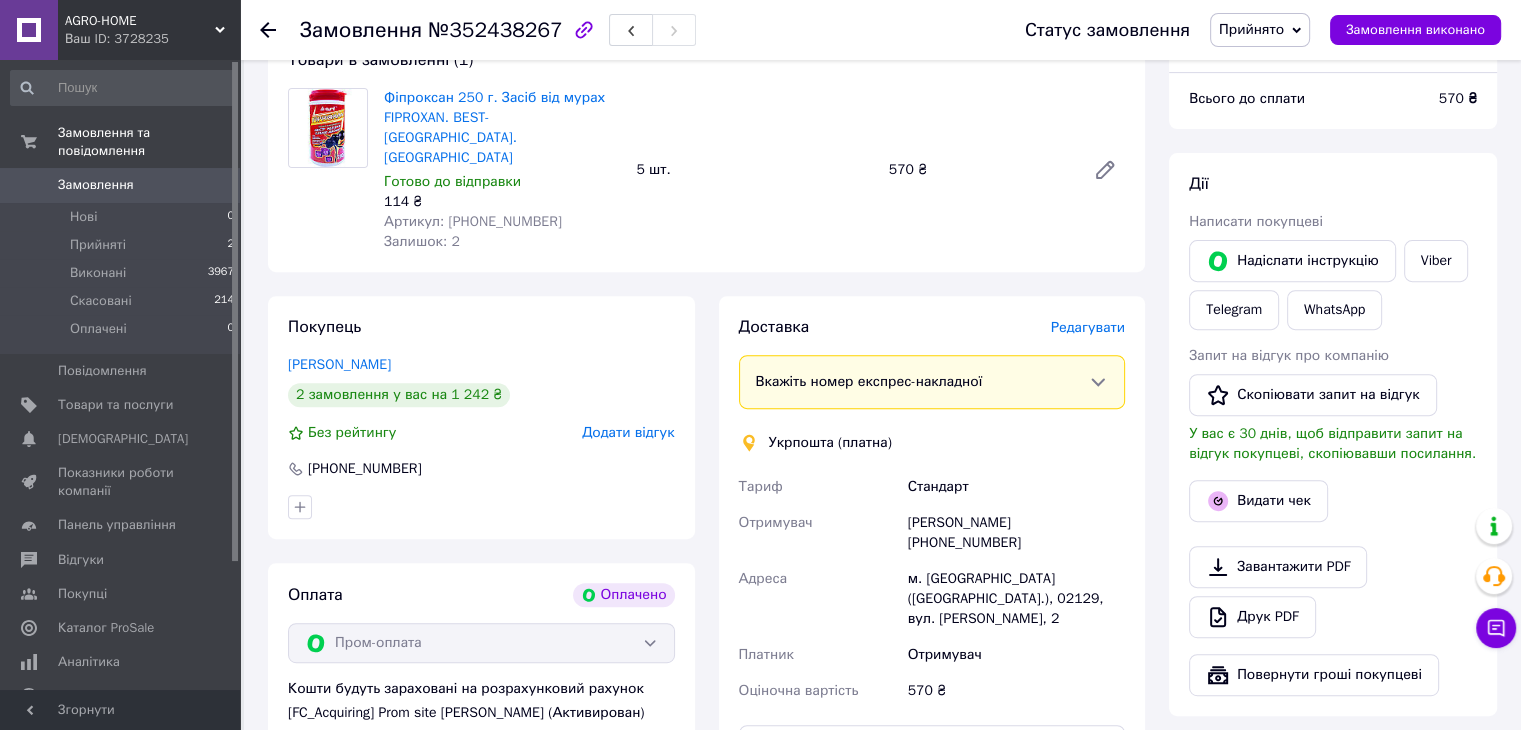 click on "Редагувати" at bounding box center (1088, 327) 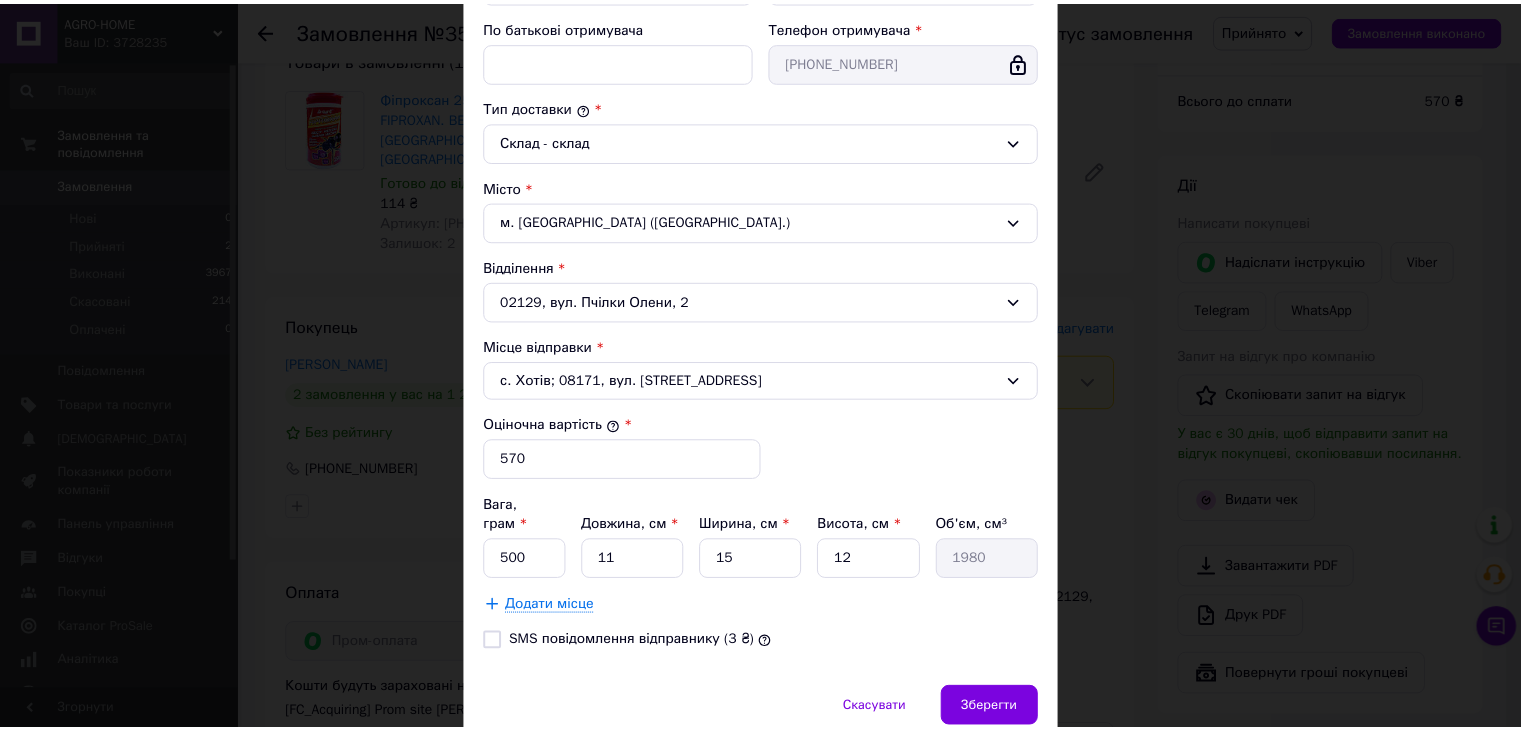 scroll, scrollTop: 516, scrollLeft: 0, axis: vertical 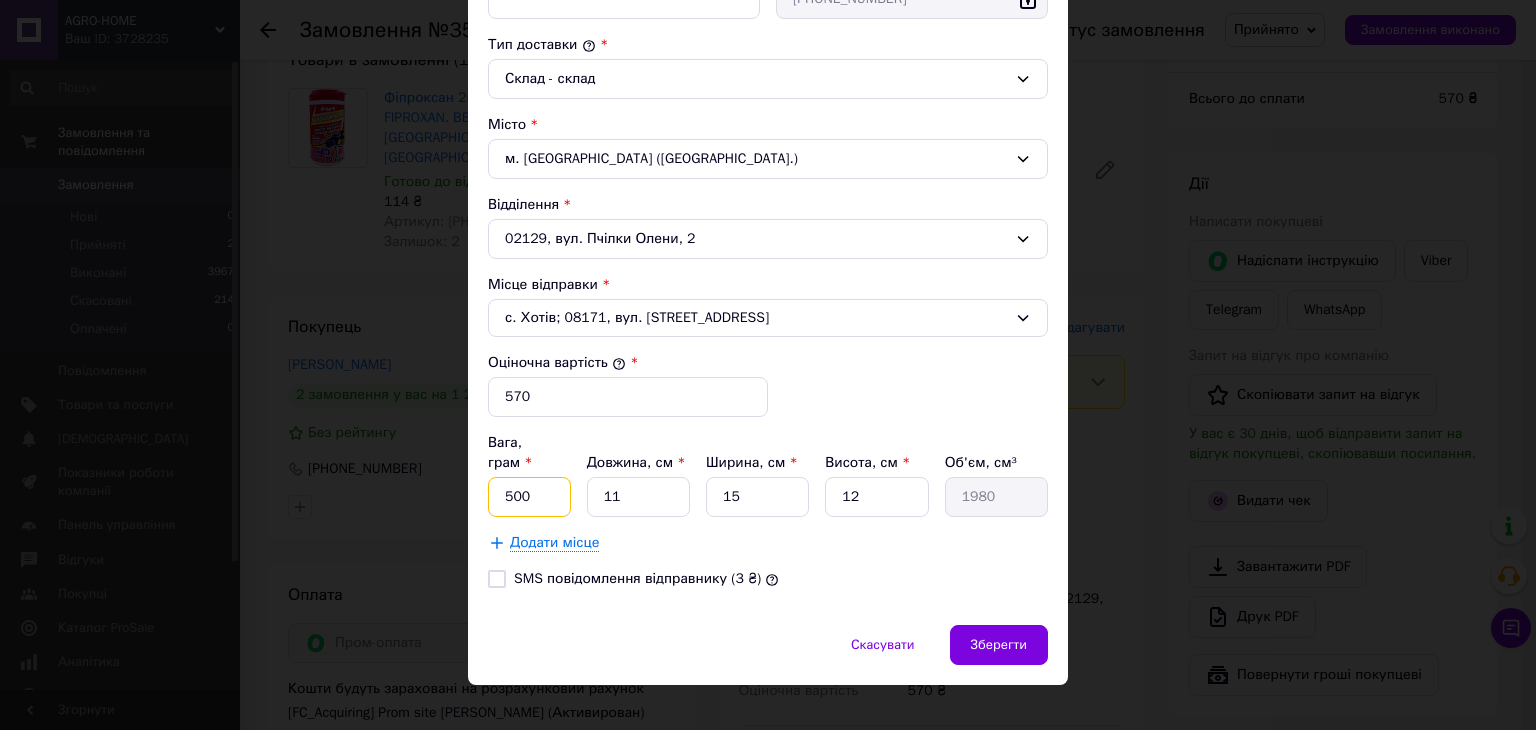 drag, startPoint x: 548, startPoint y: 473, endPoint x: 493, endPoint y: 473, distance: 55 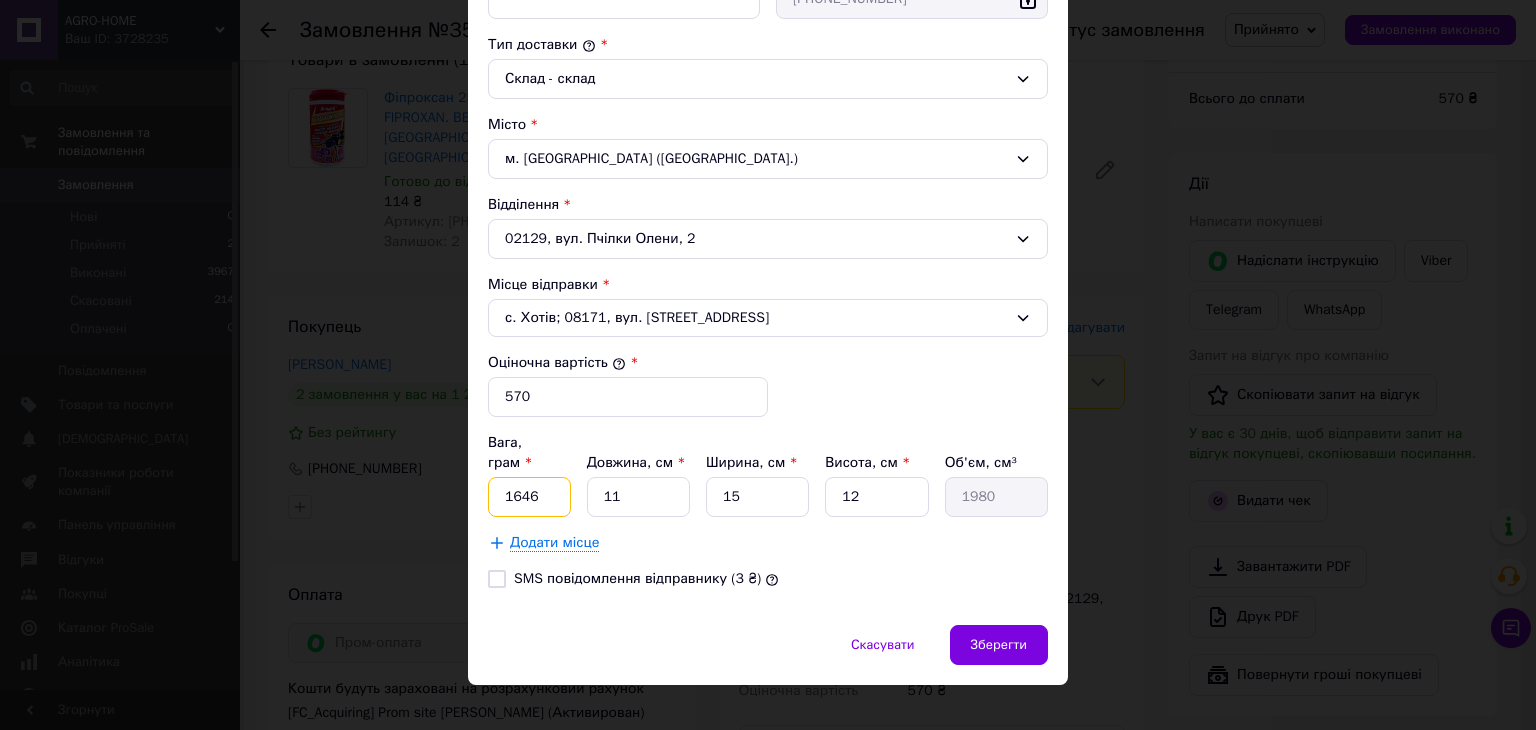 type on "1646" 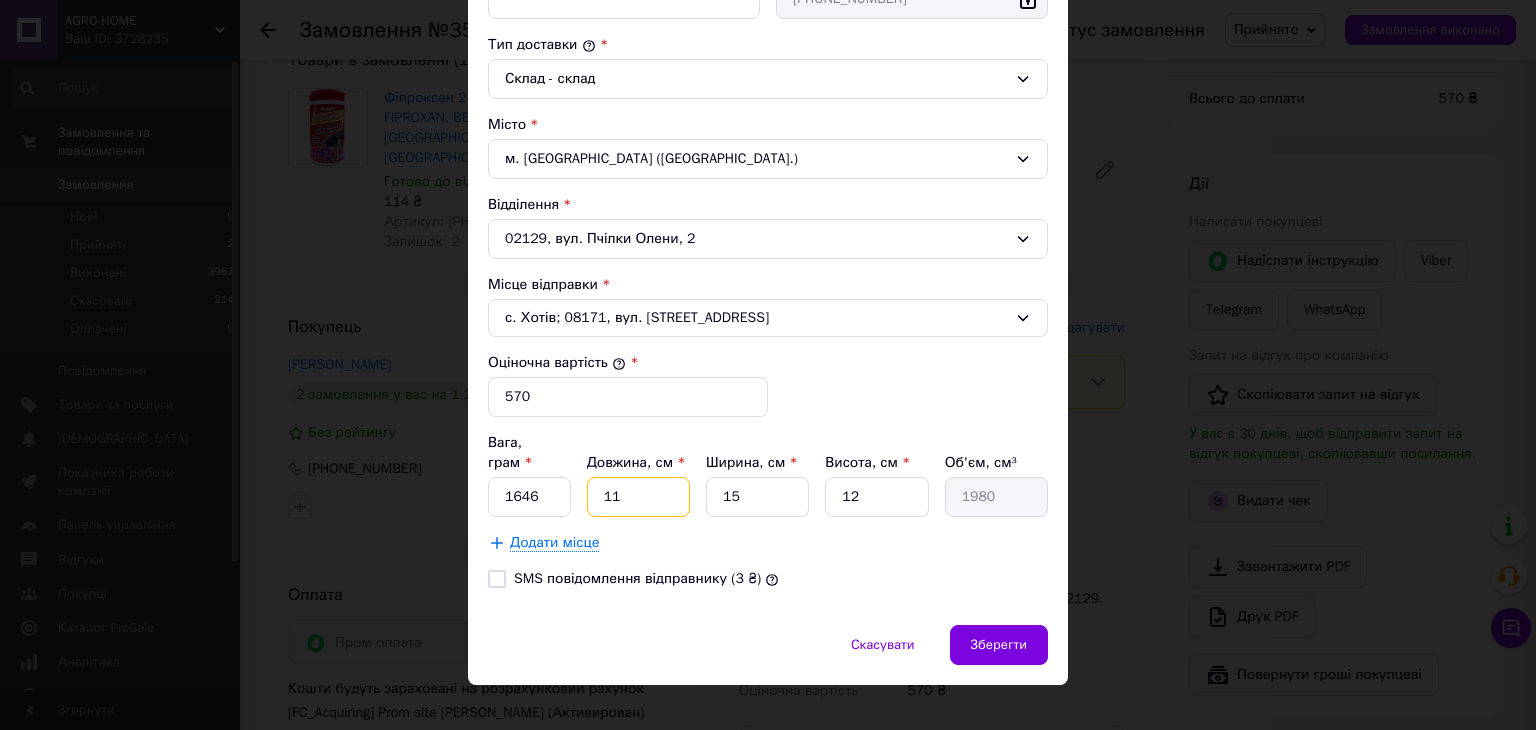 drag, startPoint x: 628, startPoint y: 482, endPoint x: 600, endPoint y: 473, distance: 29.410883 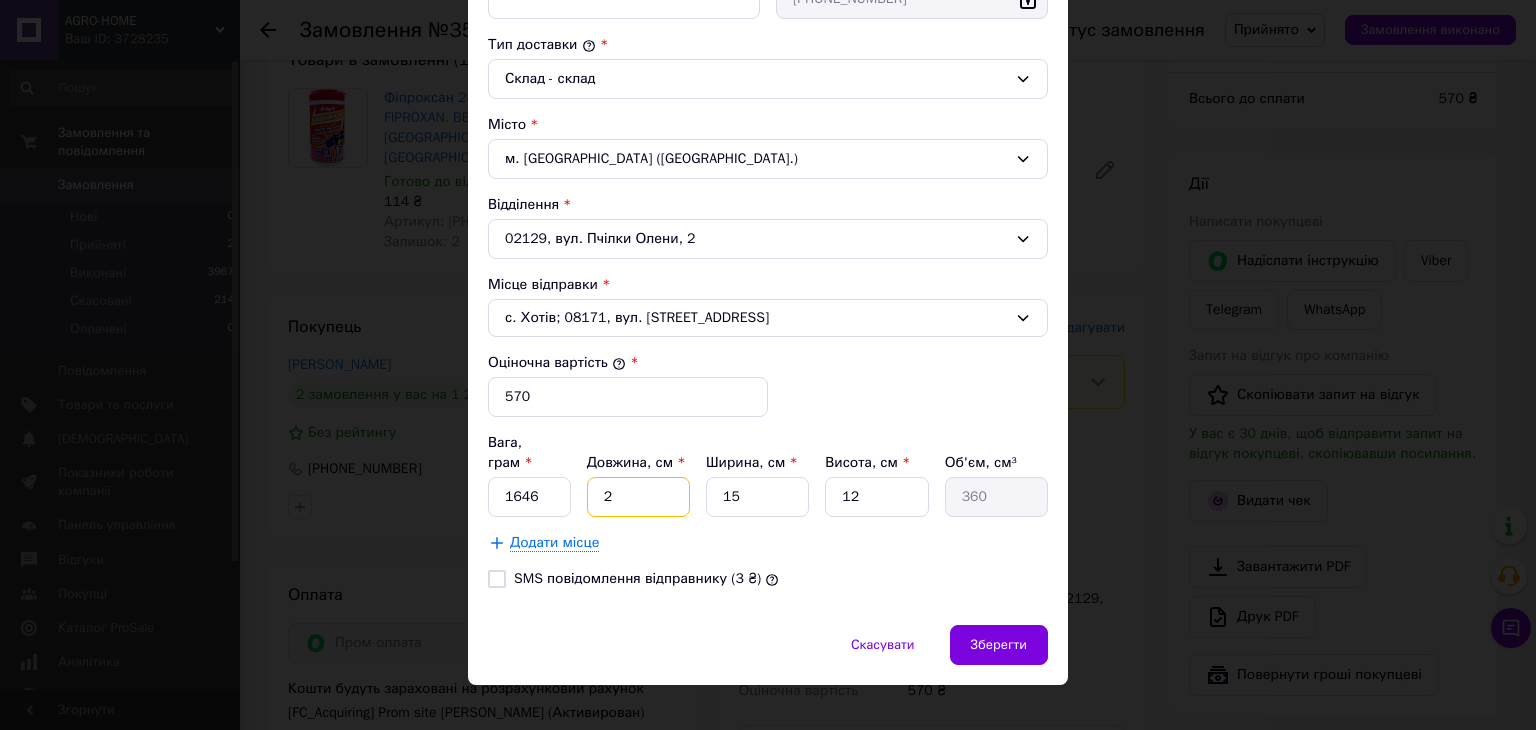 type on "23" 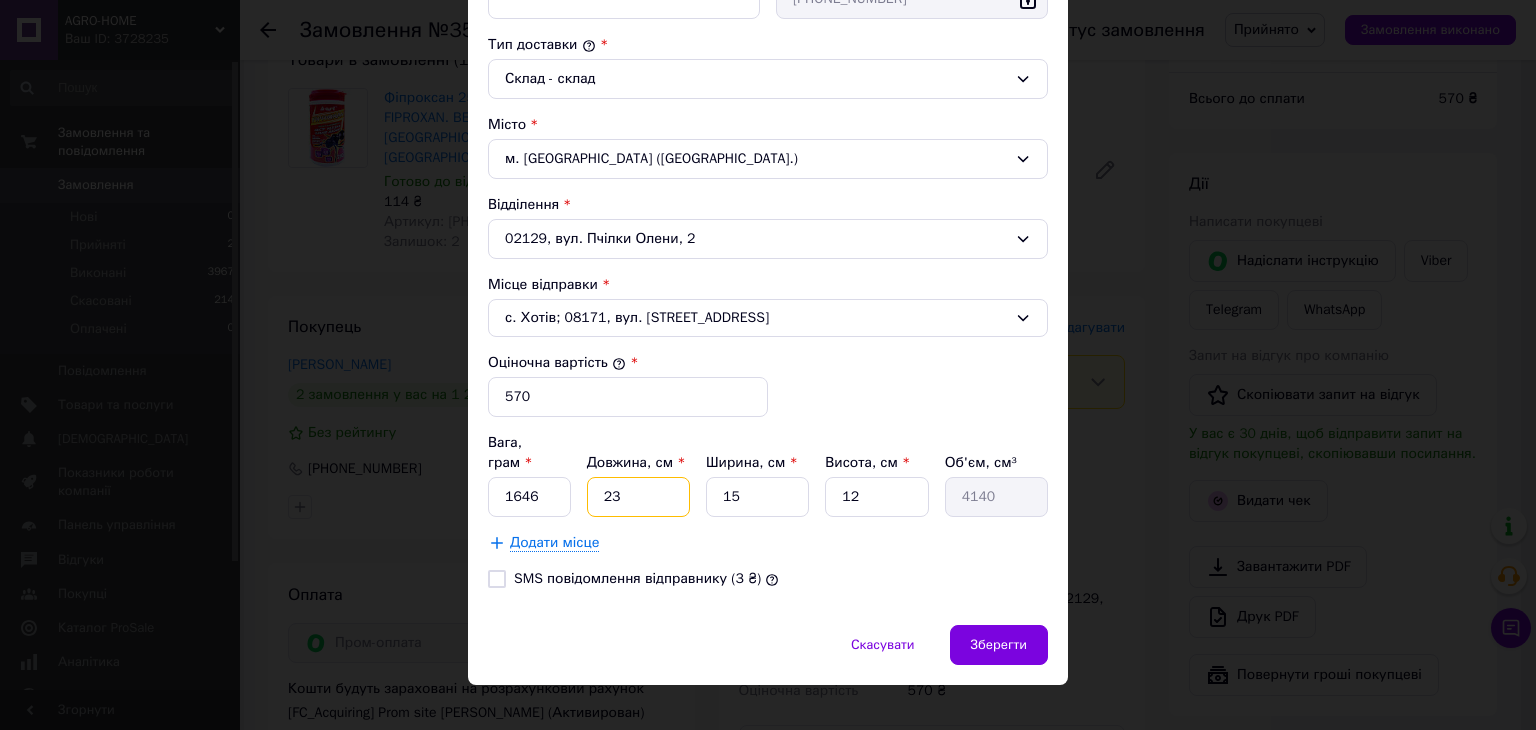 type on "23" 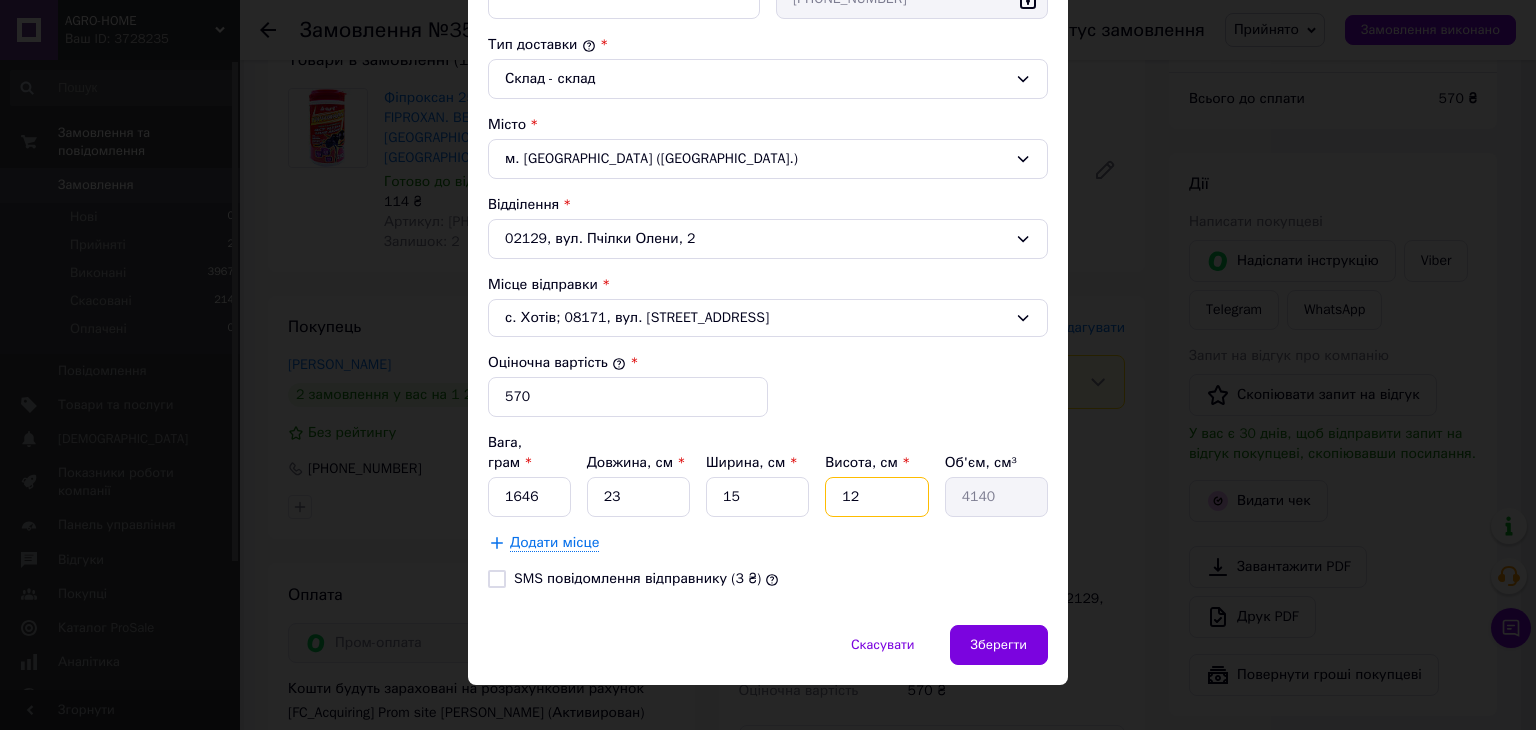 drag, startPoint x: 859, startPoint y: 477, endPoint x: 836, endPoint y: 465, distance: 25.942244 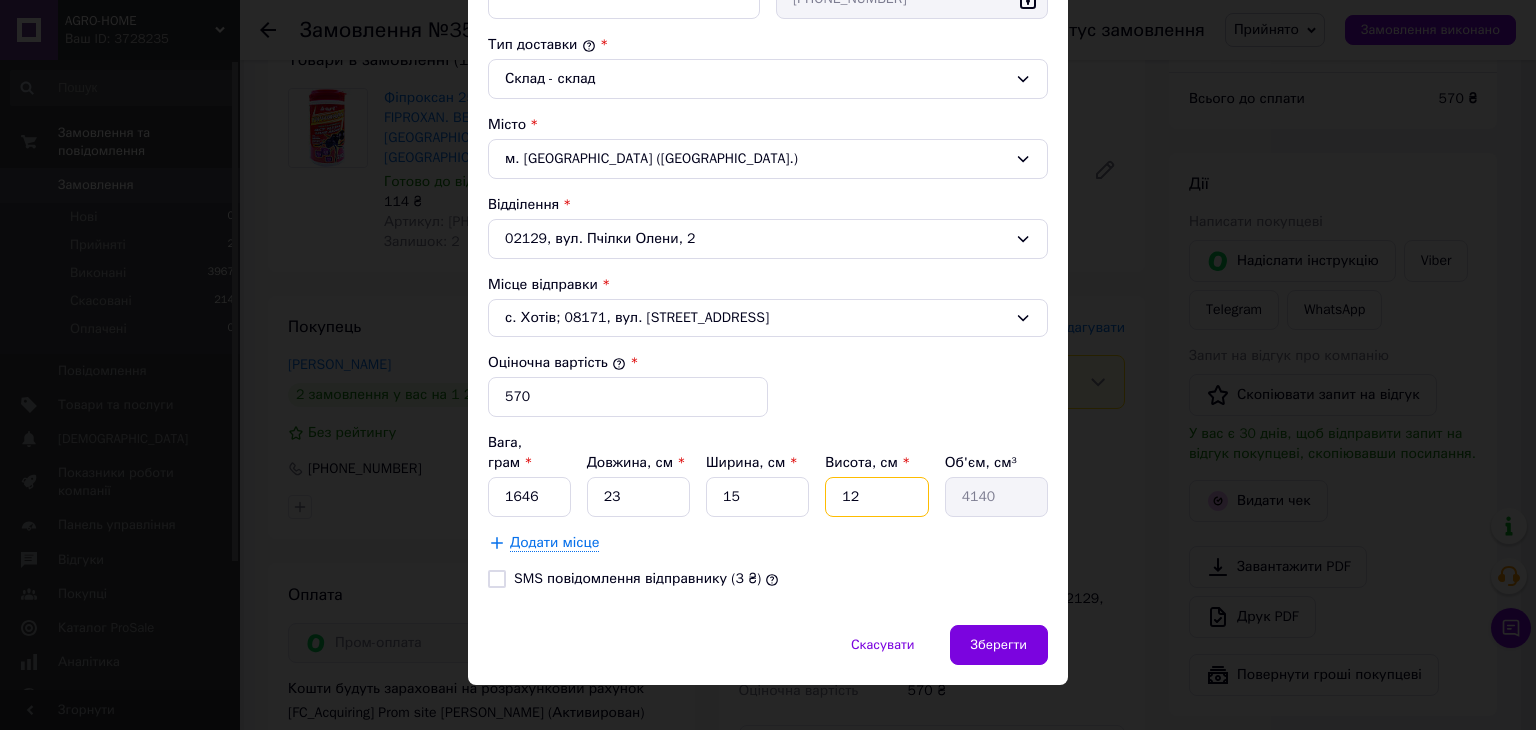 type on "1" 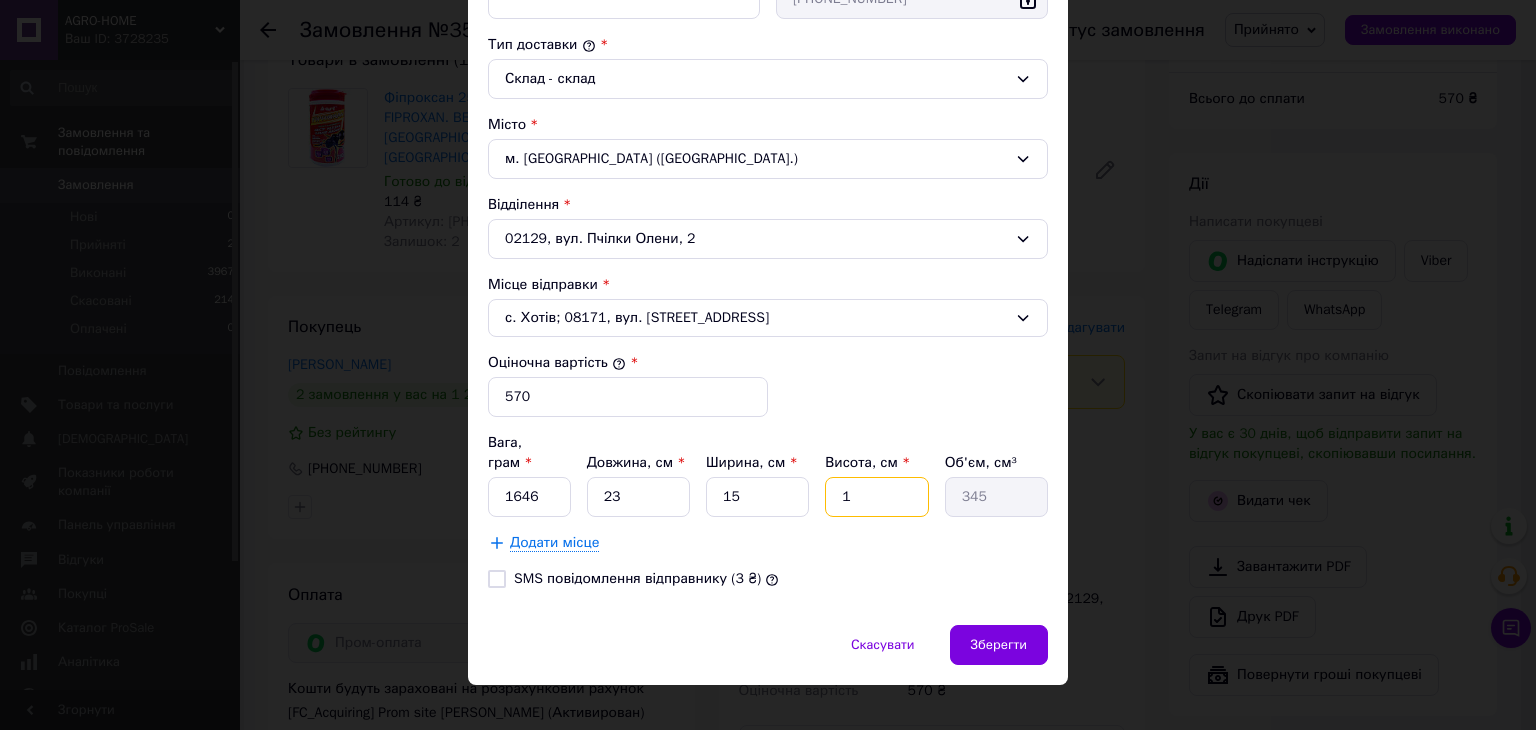 type on "18" 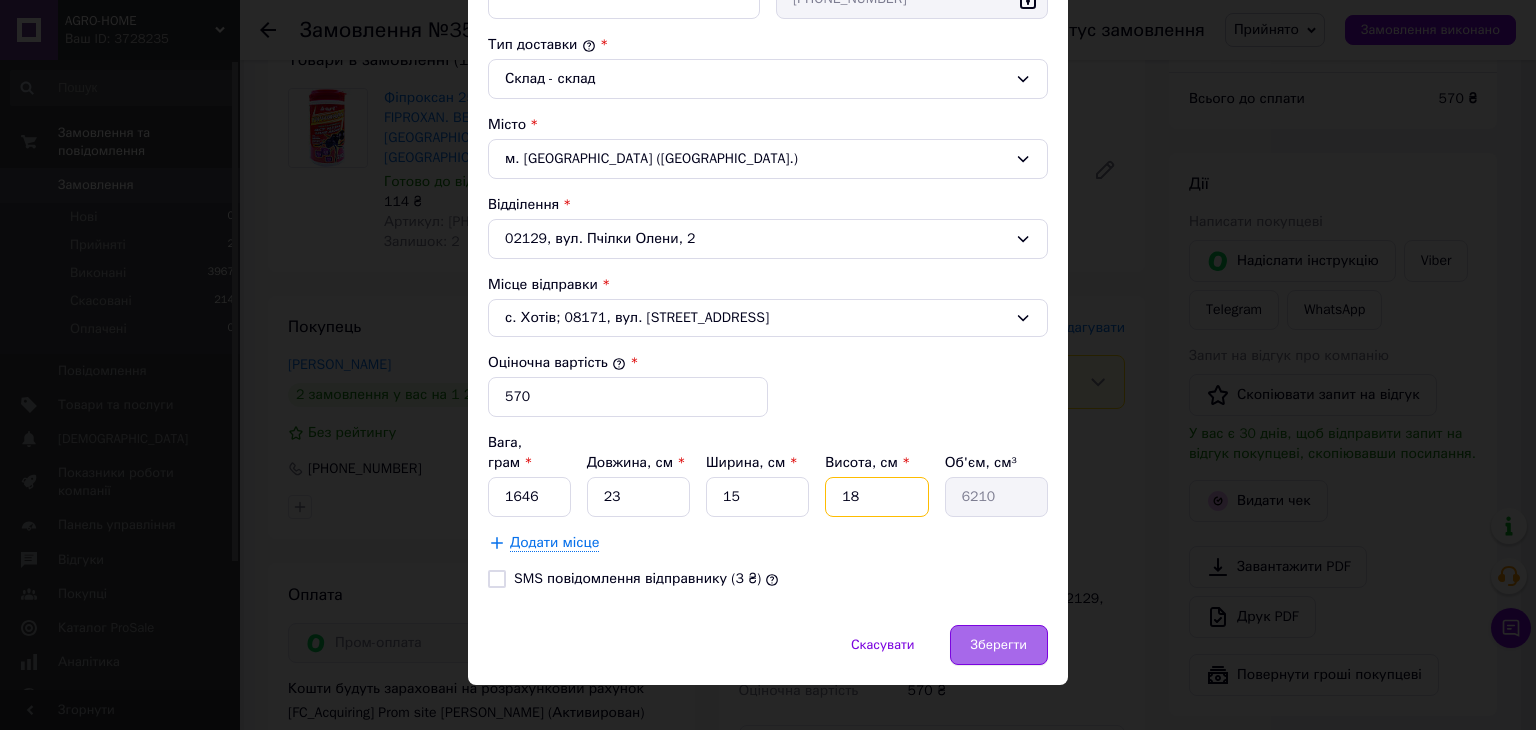 type on "18" 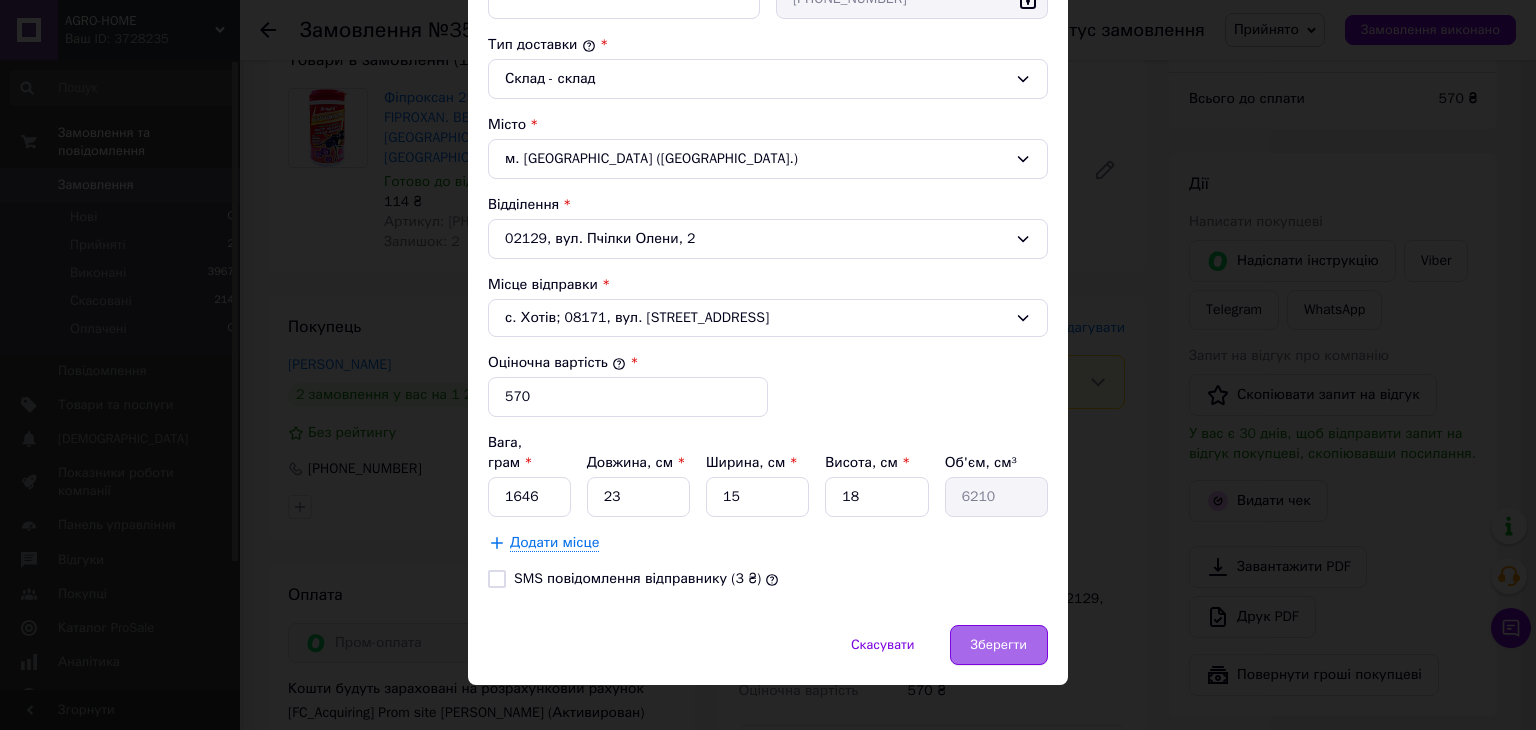 click on "Зберегти" at bounding box center (999, 645) 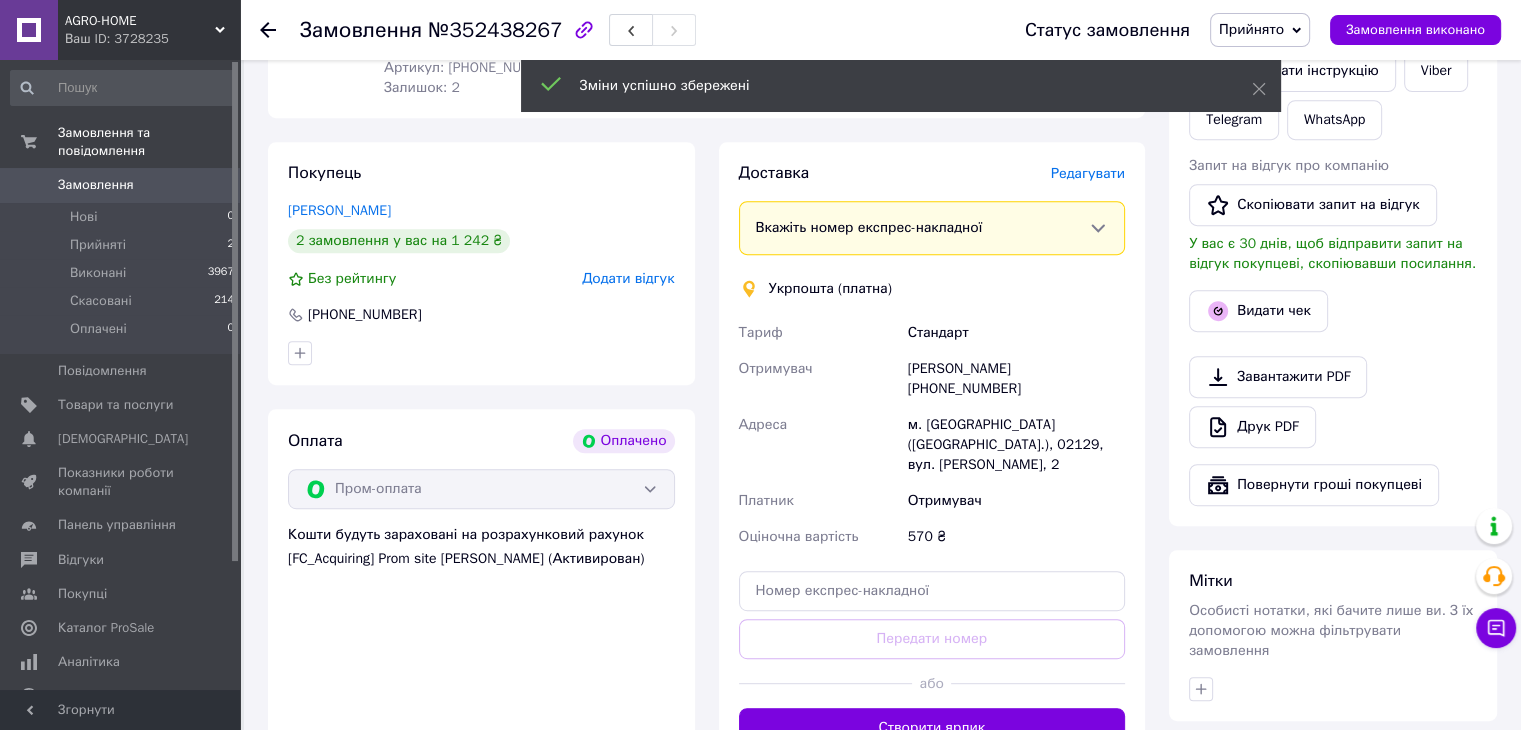 scroll, scrollTop: 1100, scrollLeft: 0, axis: vertical 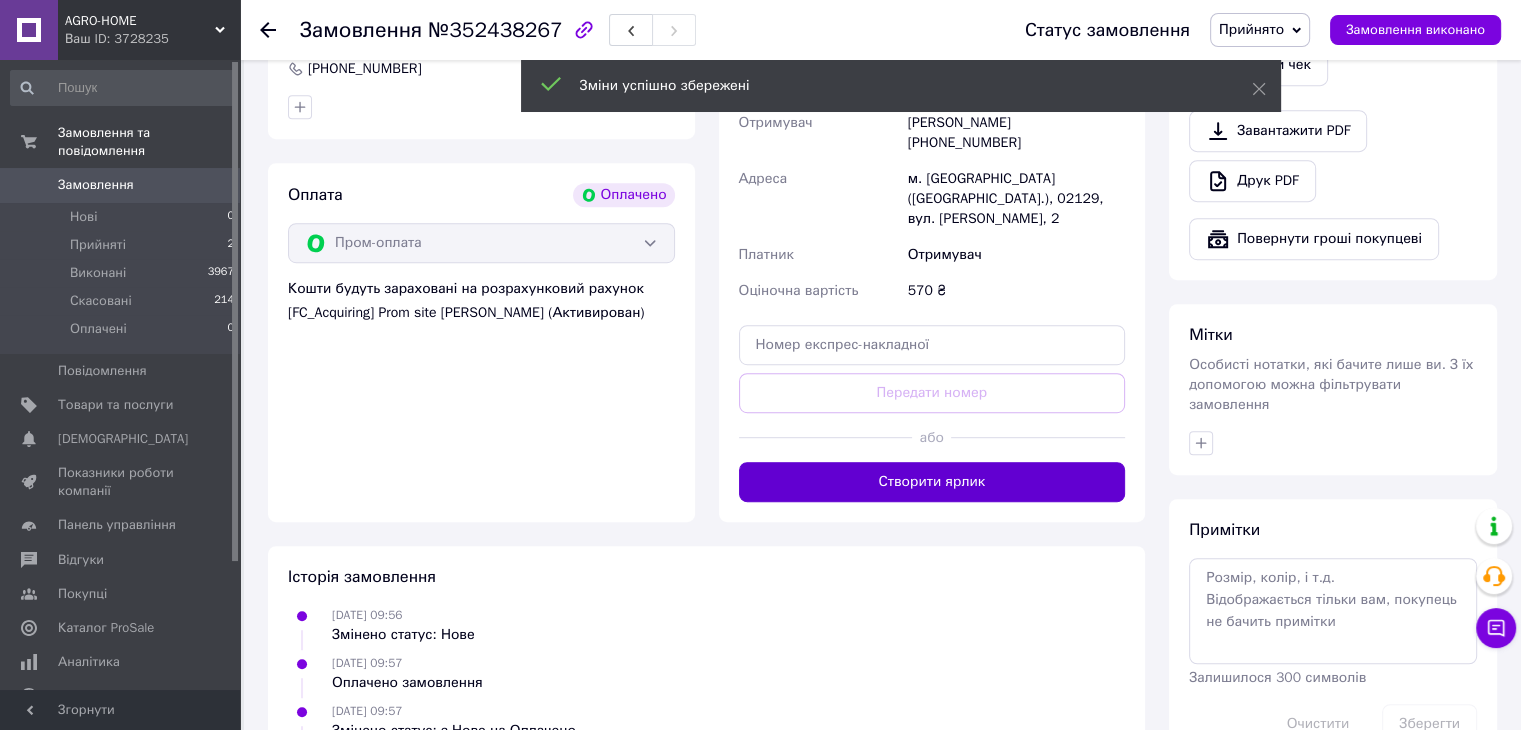 click on "Створити ярлик" at bounding box center (932, 482) 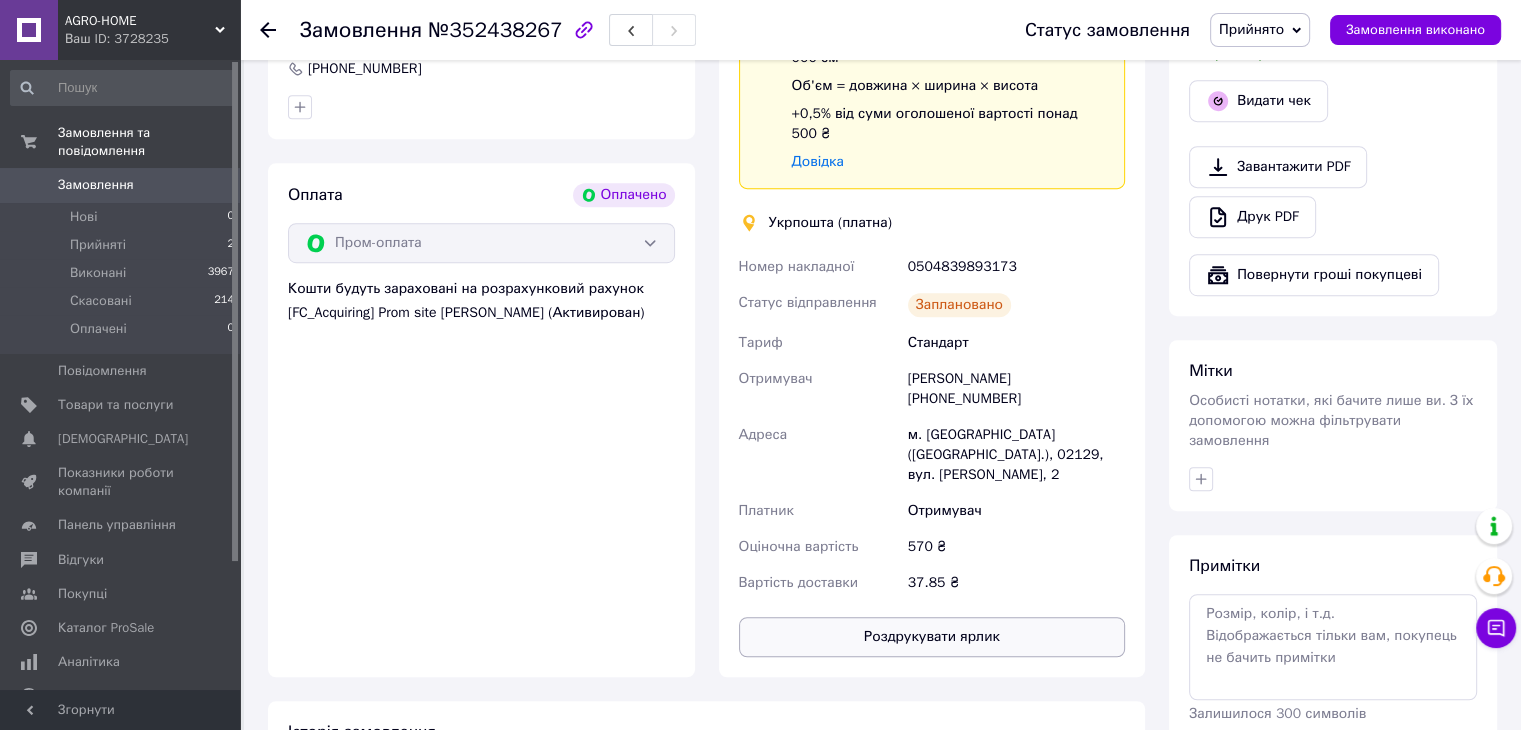 click on "Роздрукувати ярлик" at bounding box center (932, 637) 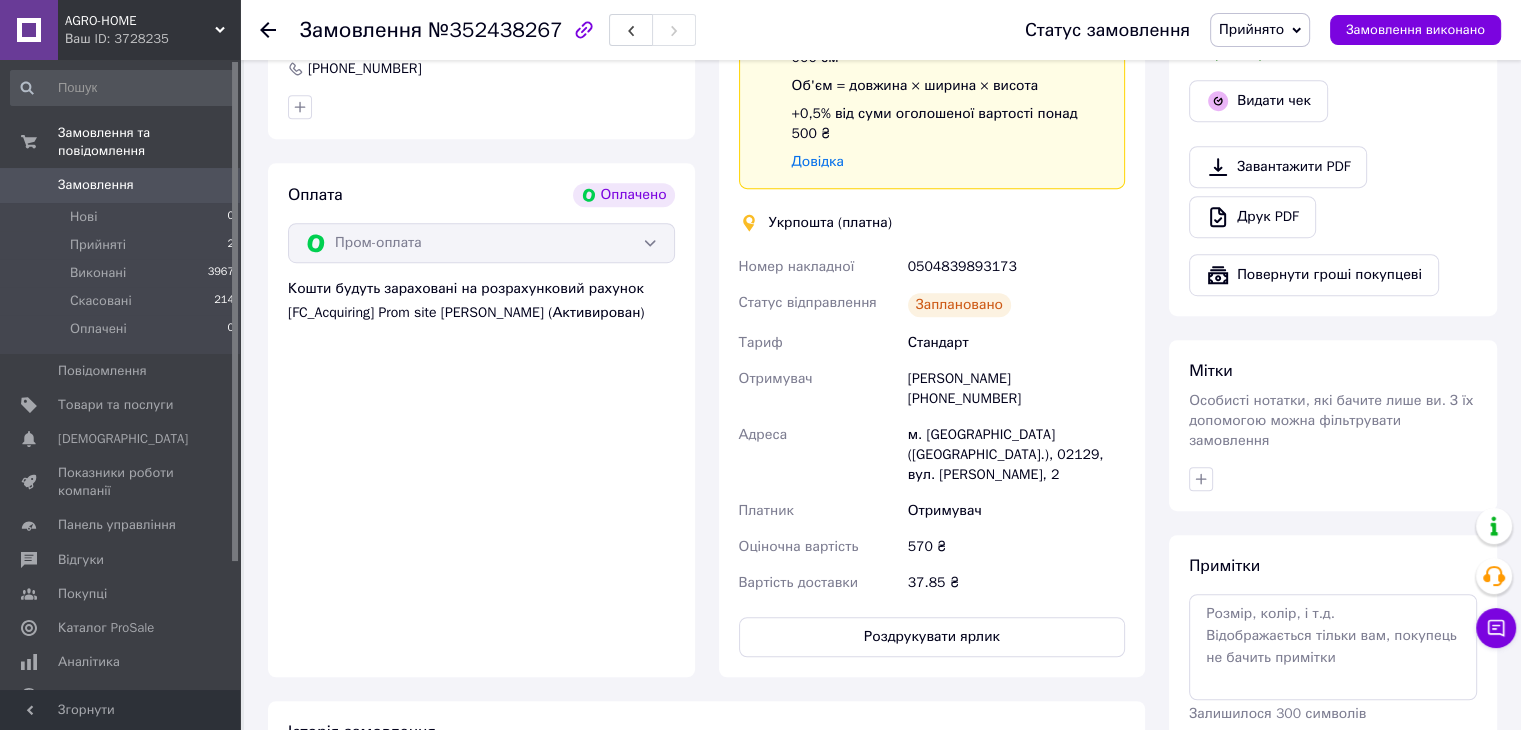 click on "Замовлення" at bounding box center (96, 185) 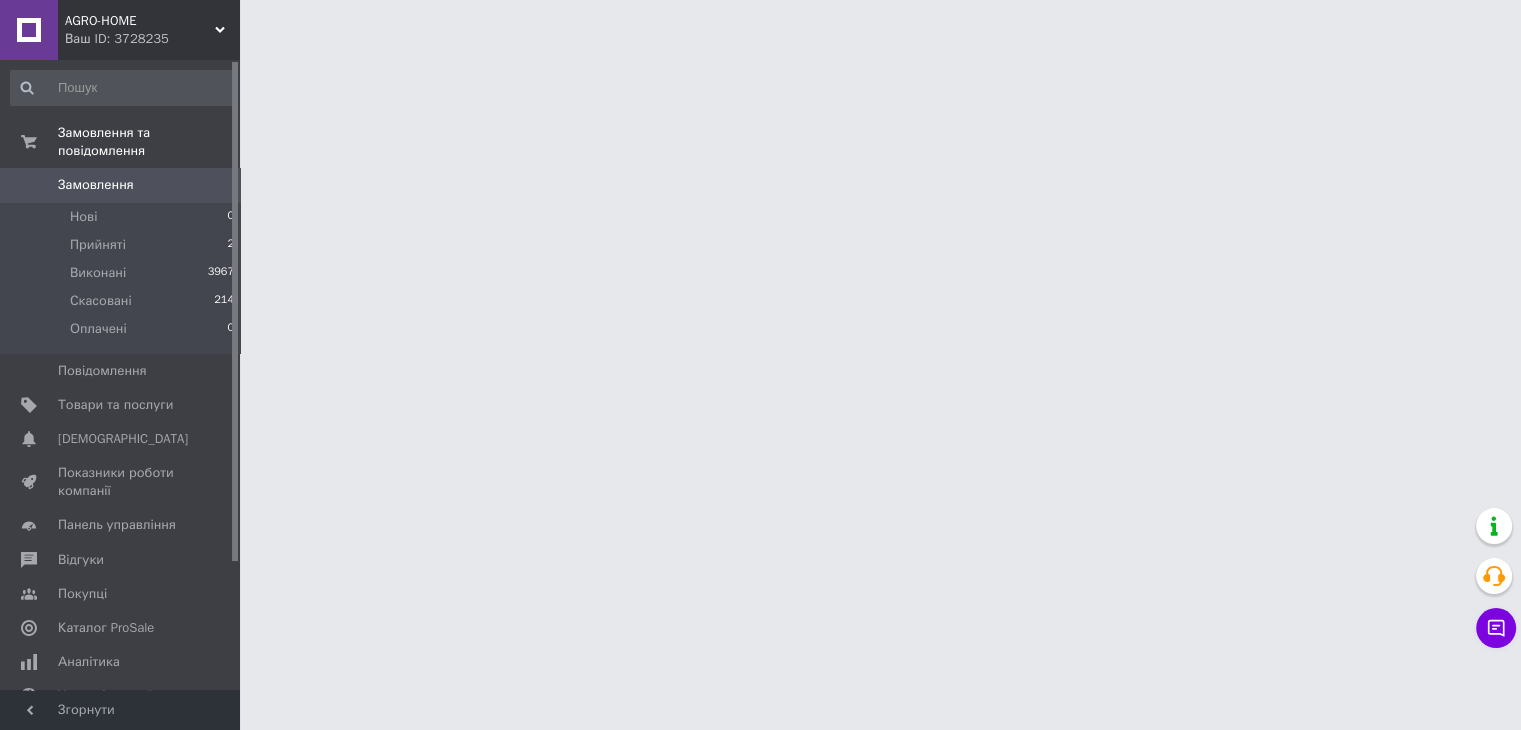 scroll, scrollTop: 0, scrollLeft: 0, axis: both 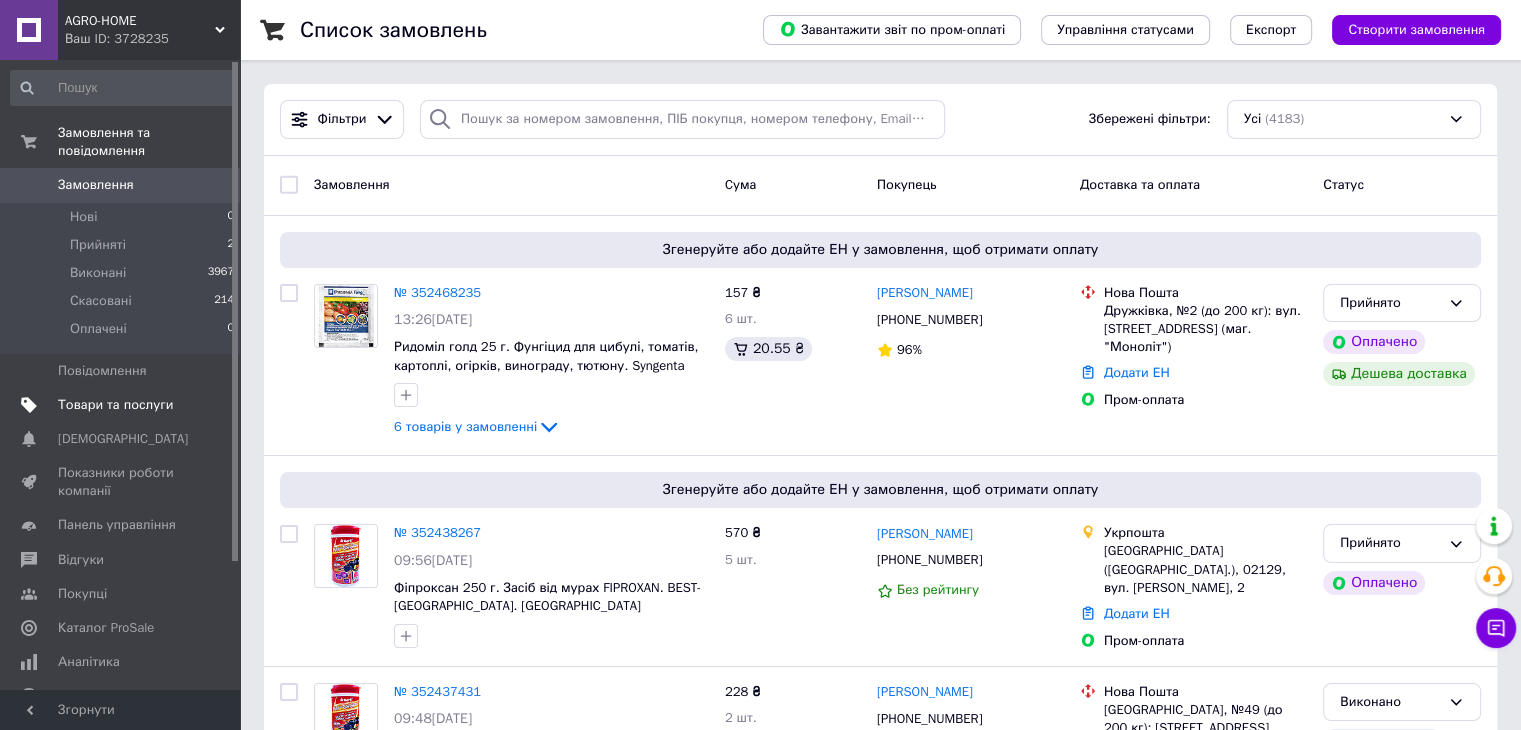 click on "Товари та послуги" at bounding box center (115, 405) 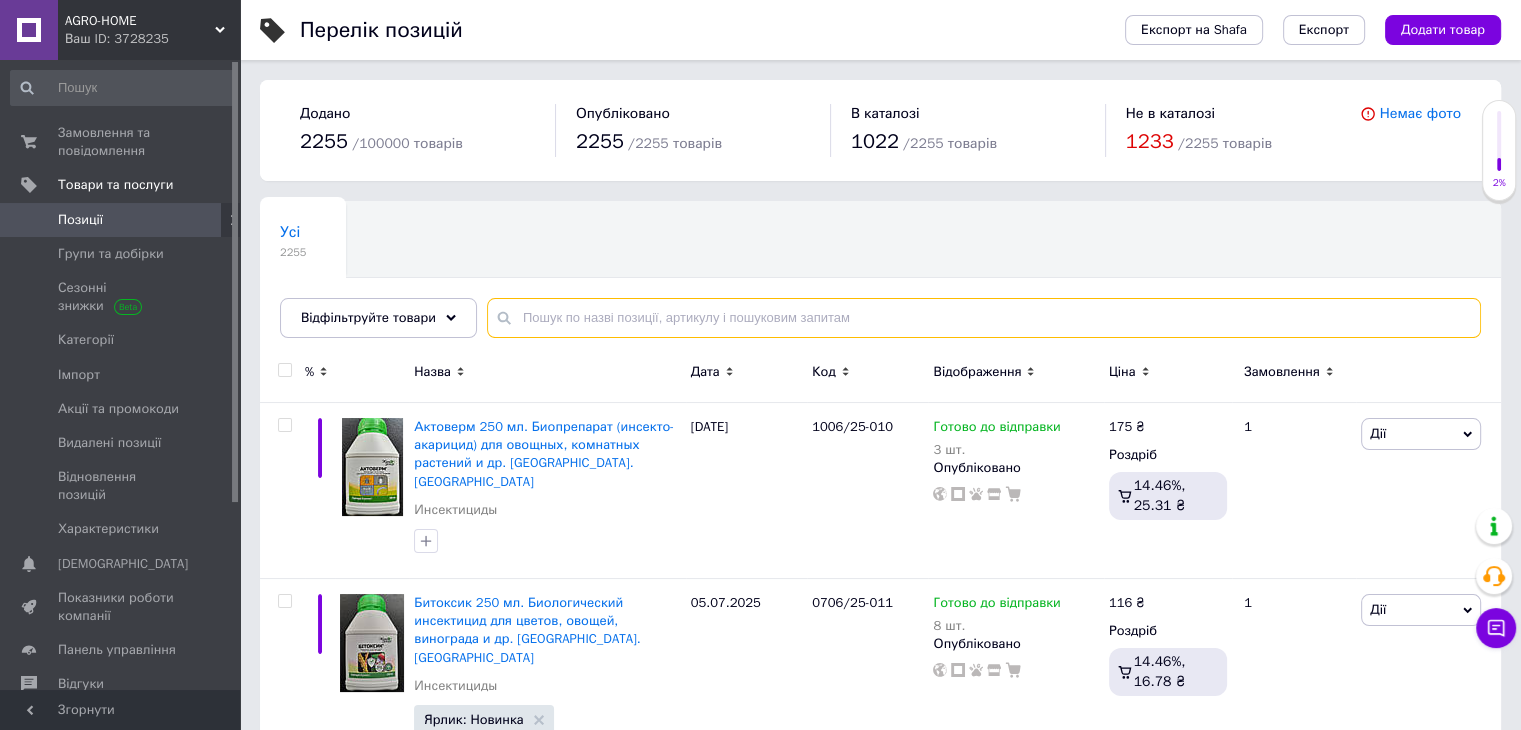 click at bounding box center (984, 318) 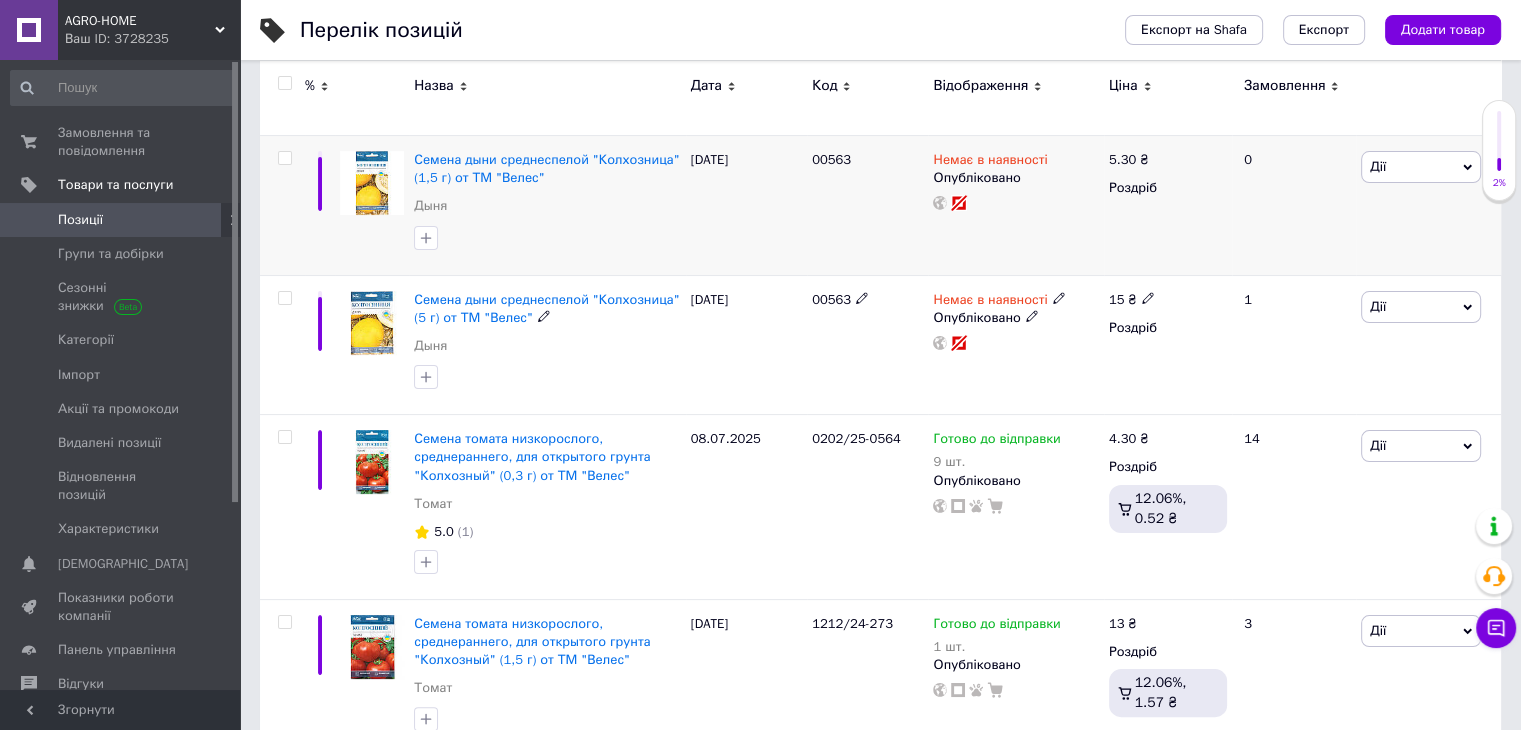 scroll, scrollTop: 300, scrollLeft: 0, axis: vertical 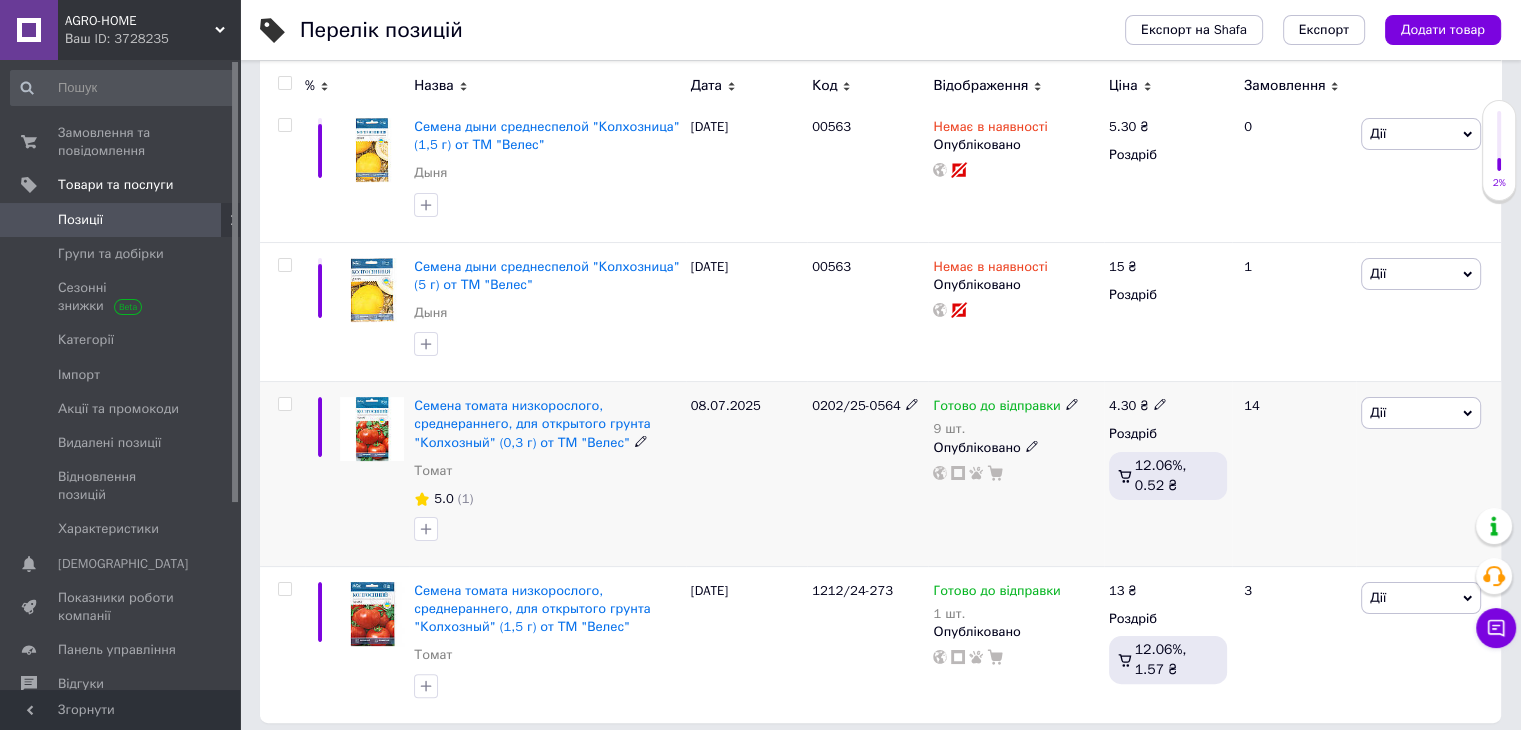 type on "колгосп" 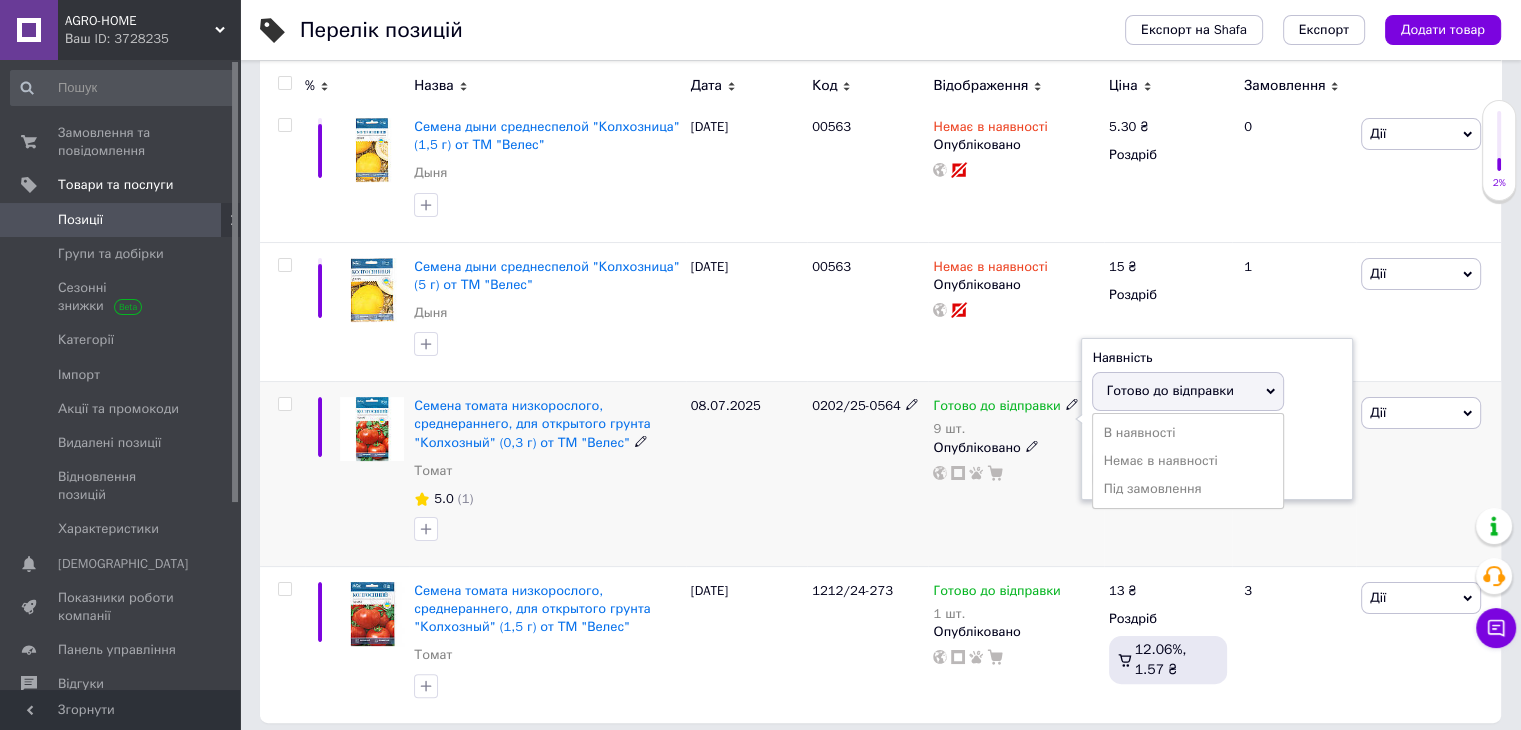 click on "Готово до відправки" at bounding box center [1169, 390] 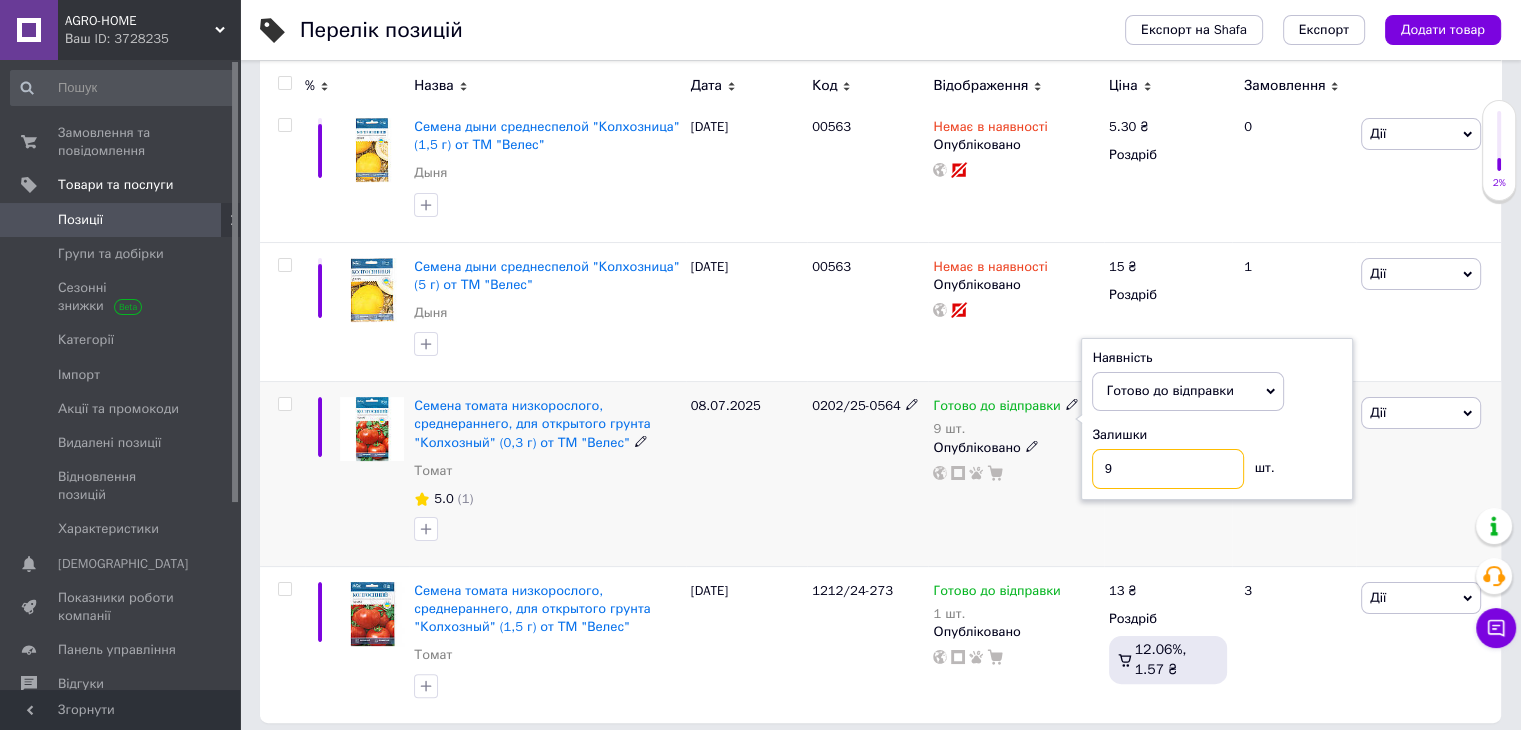 drag, startPoint x: 1107, startPoint y: 477, endPoint x: 1120, endPoint y: 478, distance: 13.038404 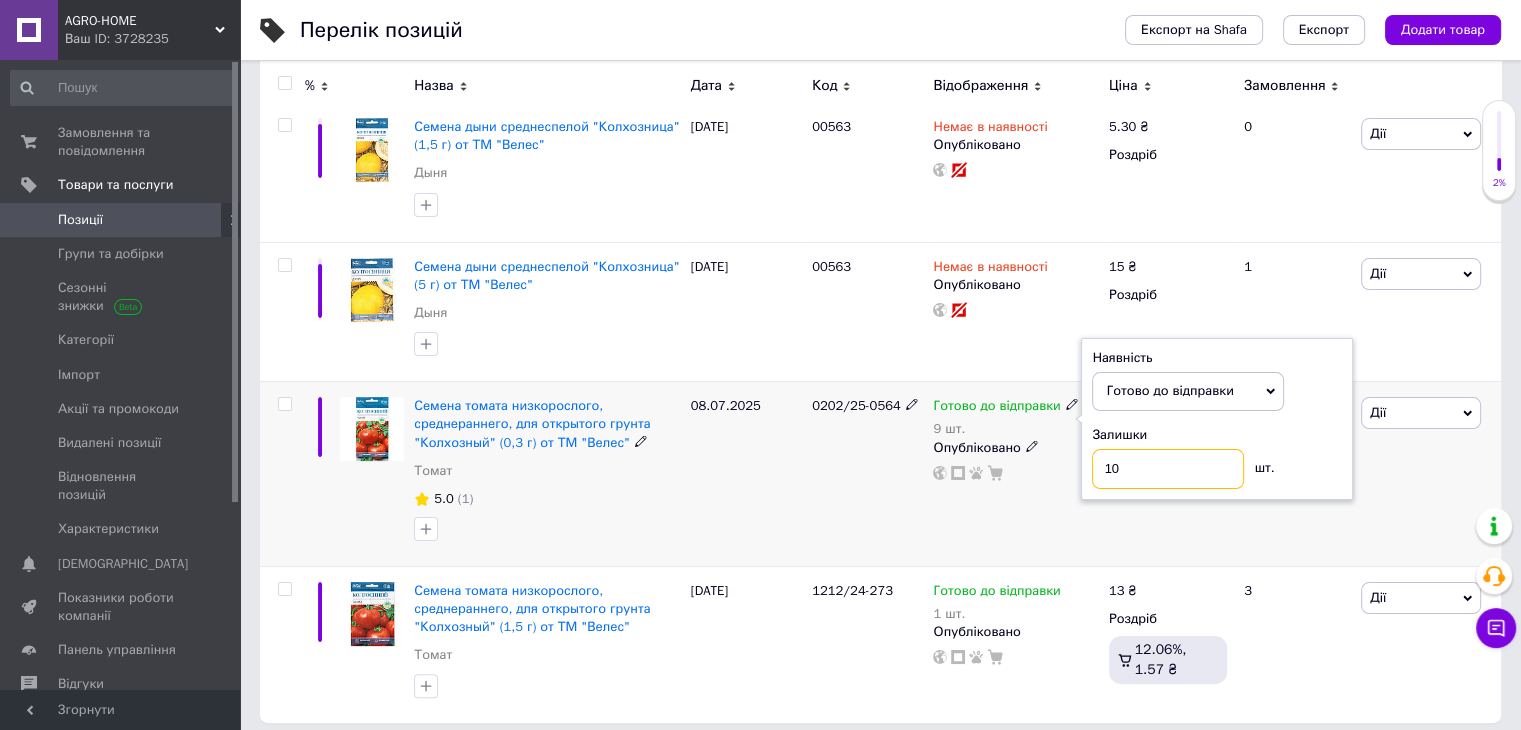 type on "10" 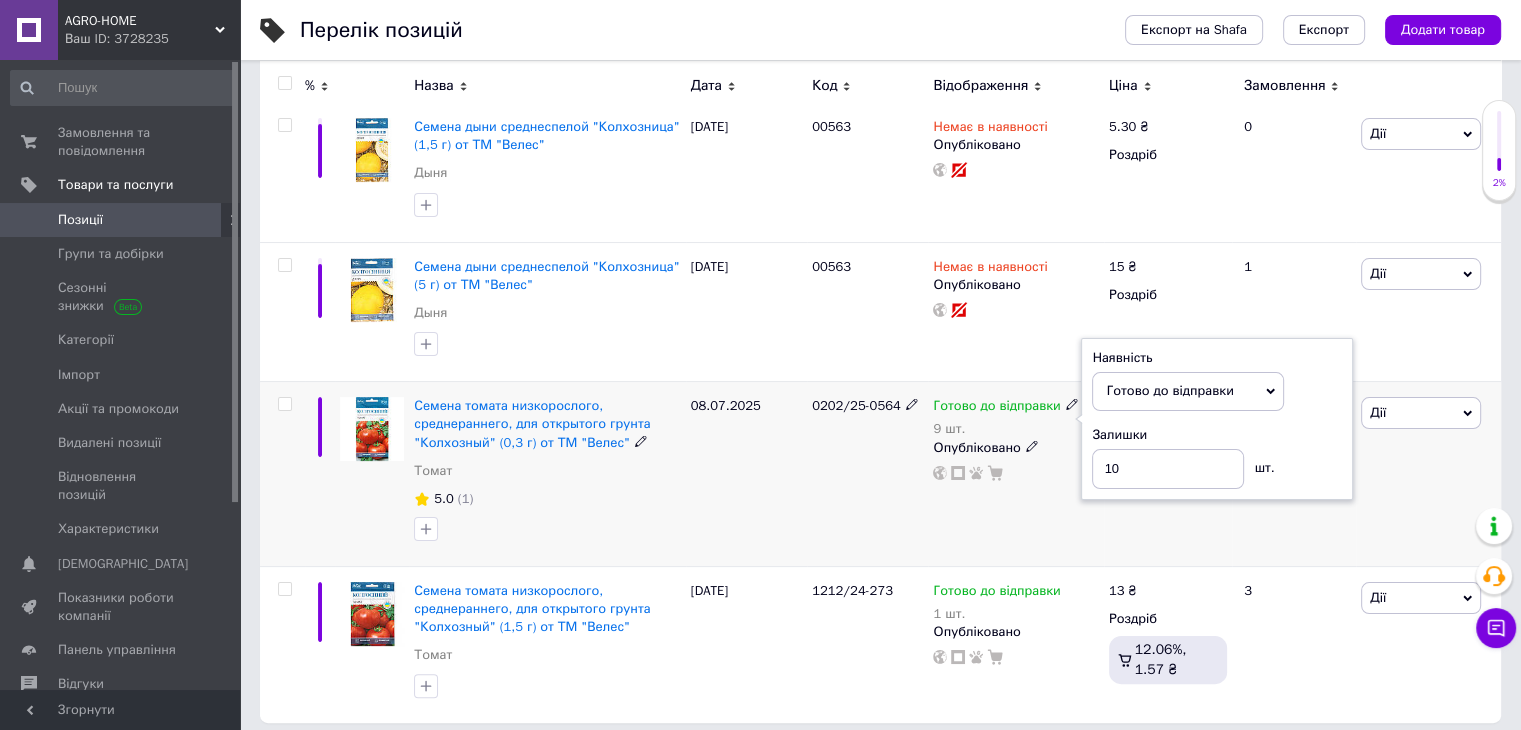 click on "0202/25-0564" at bounding box center (867, 474) 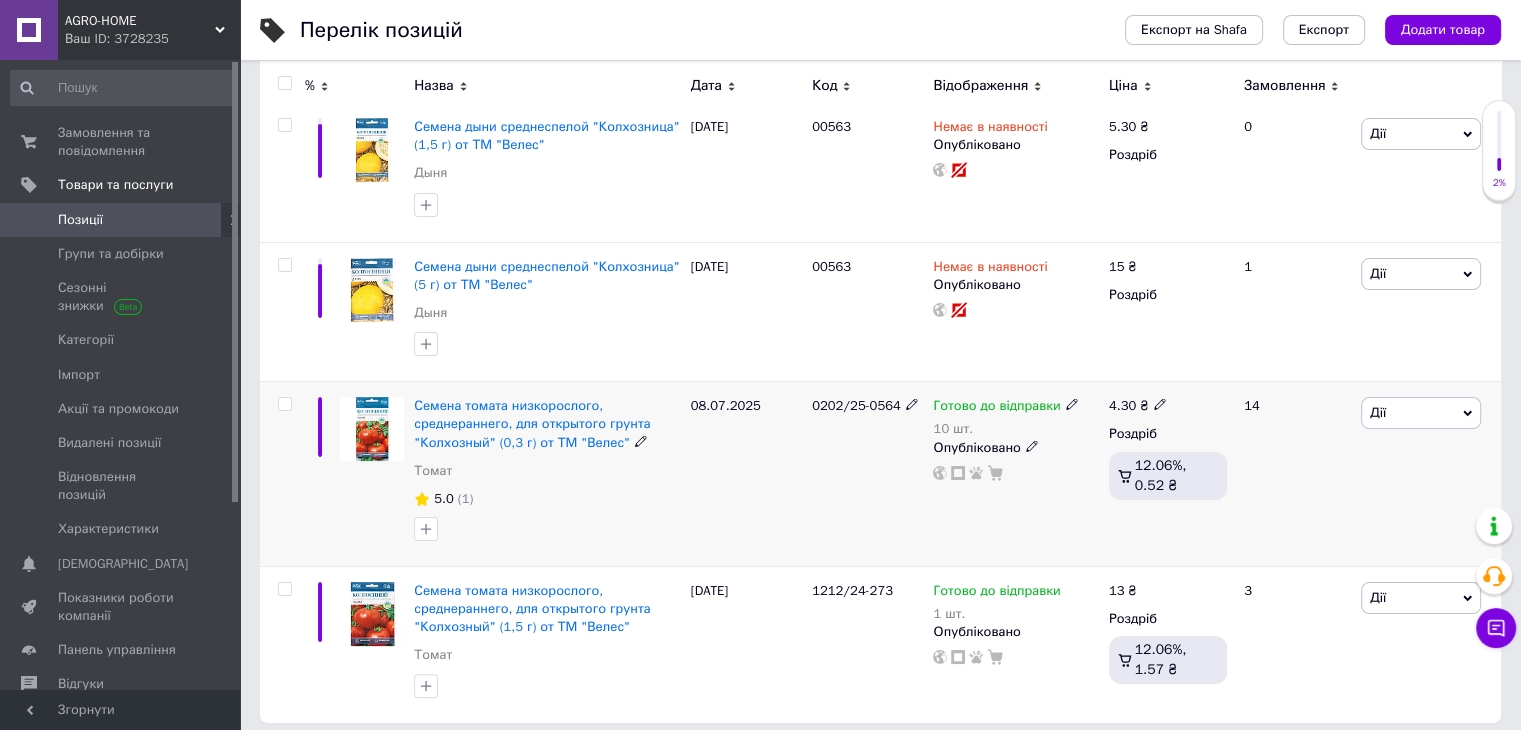 click 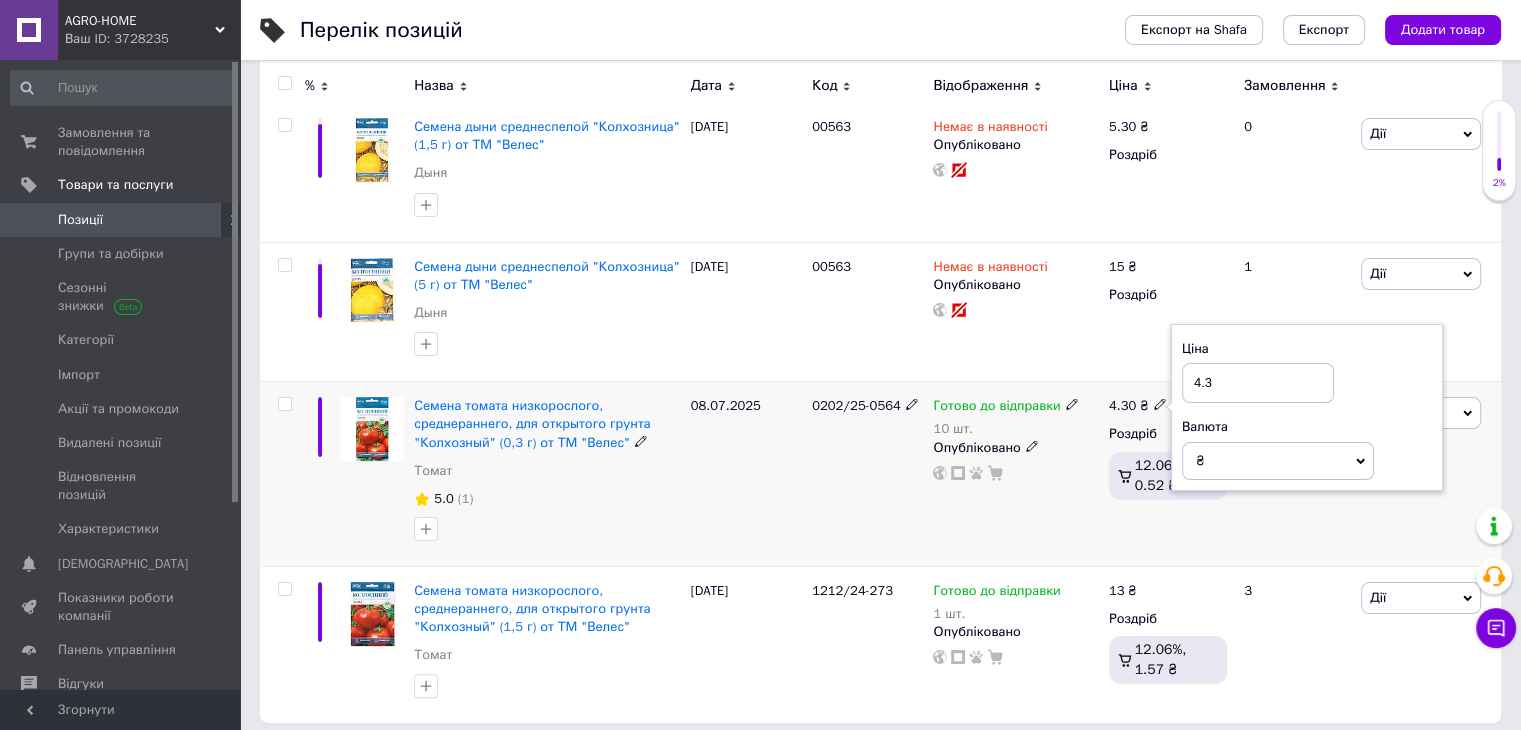 drag, startPoint x: 1208, startPoint y: 393, endPoint x: 1207, endPoint y: 403, distance: 10.049875 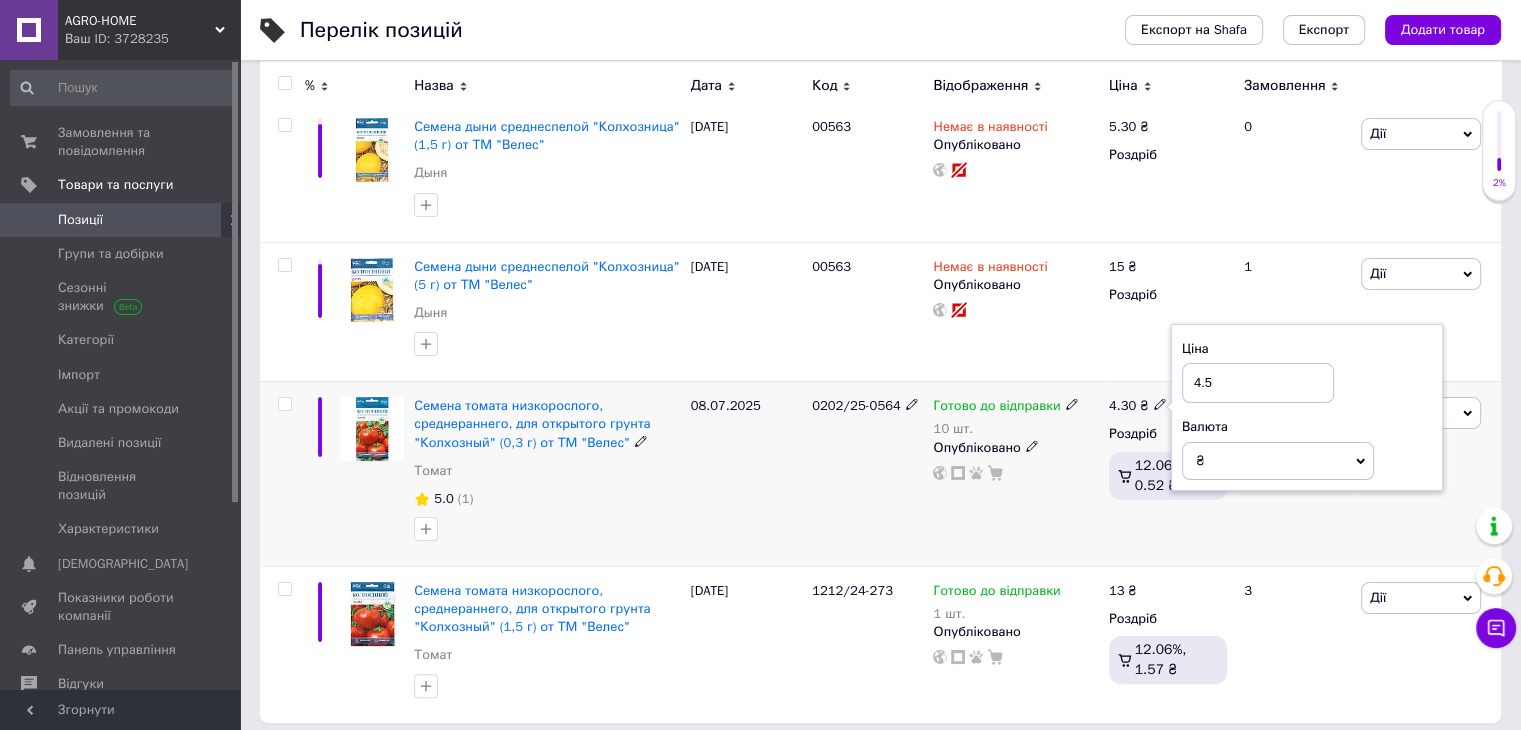 type on "4.5" 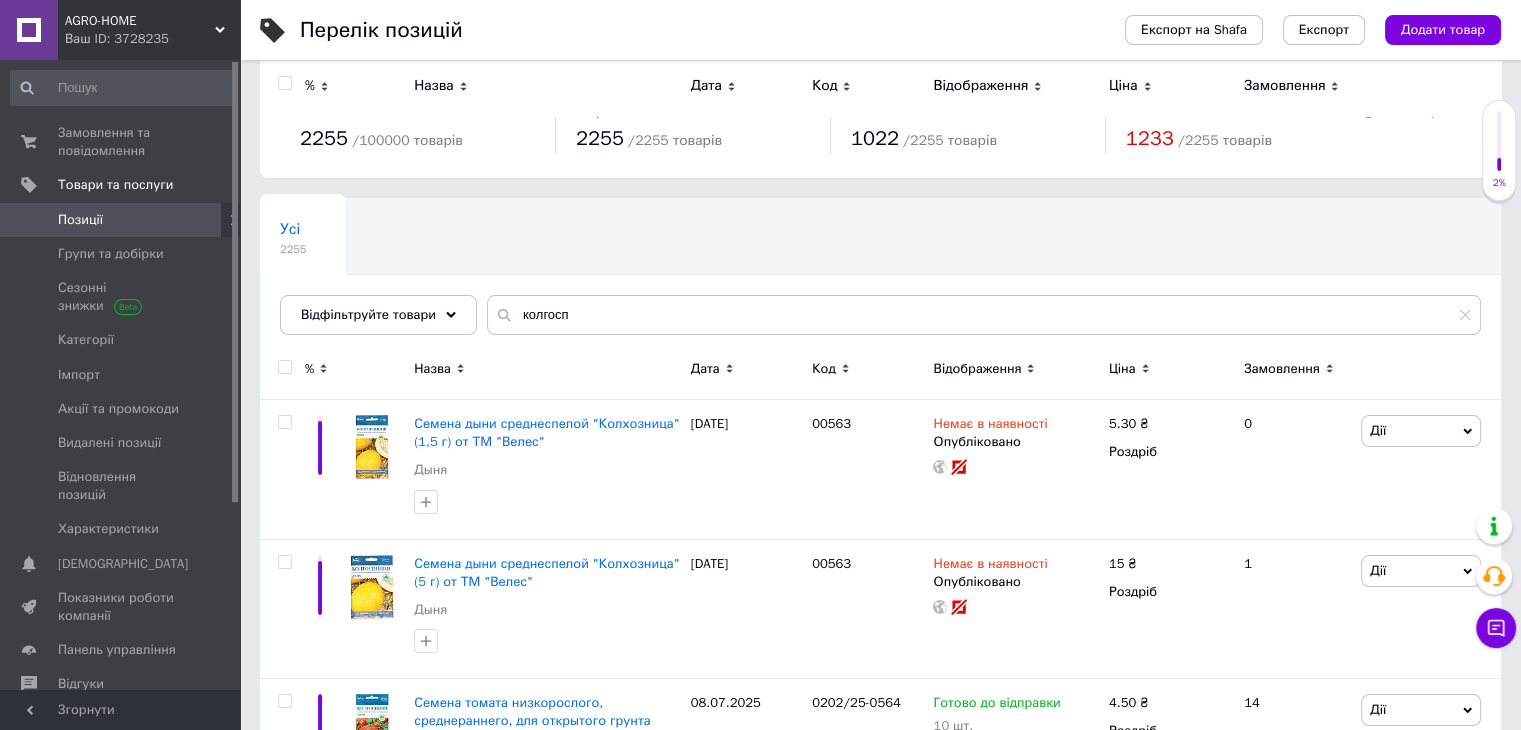 scroll, scrollTop: 0, scrollLeft: 0, axis: both 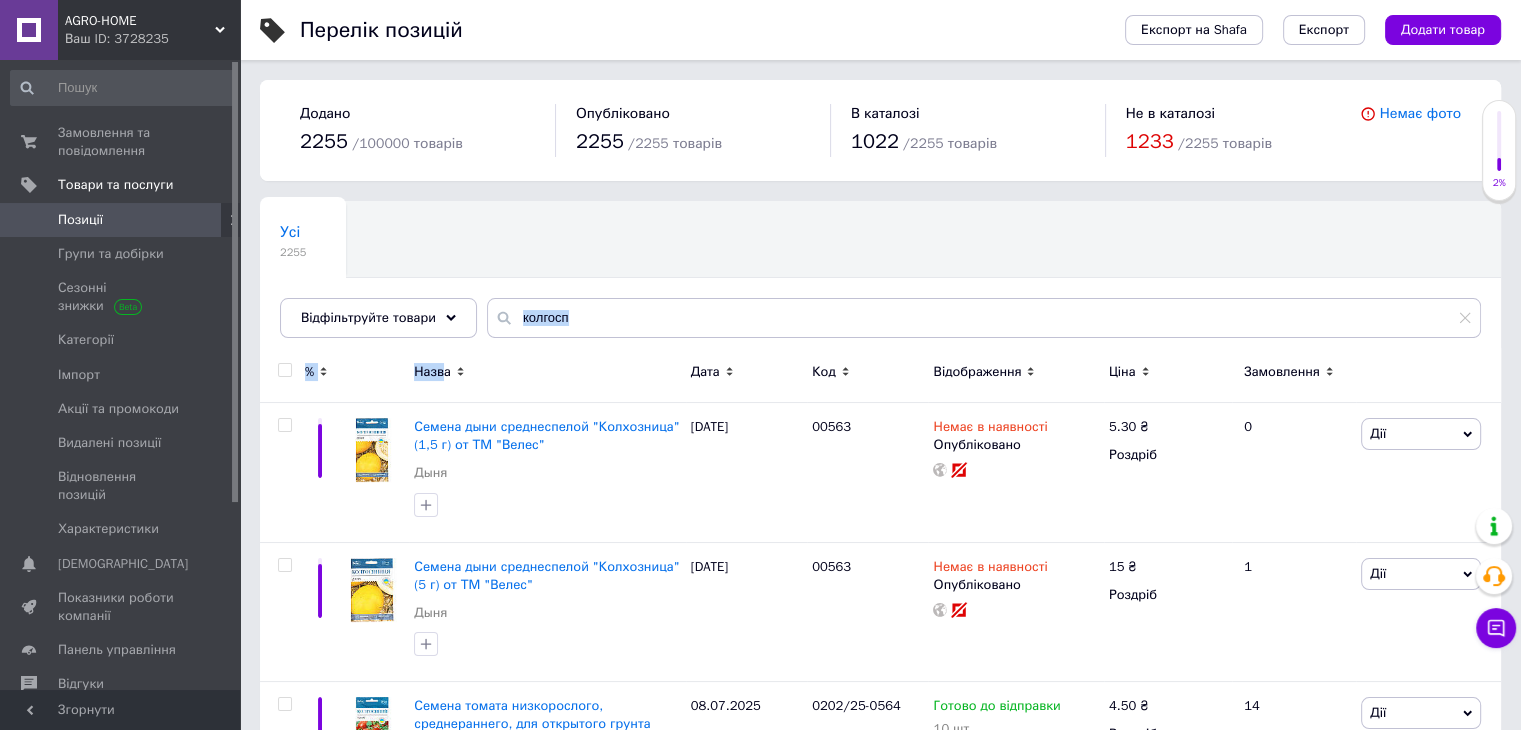 drag, startPoint x: 593, startPoint y: 339, endPoint x: 444, endPoint y: 376, distance: 153.52524 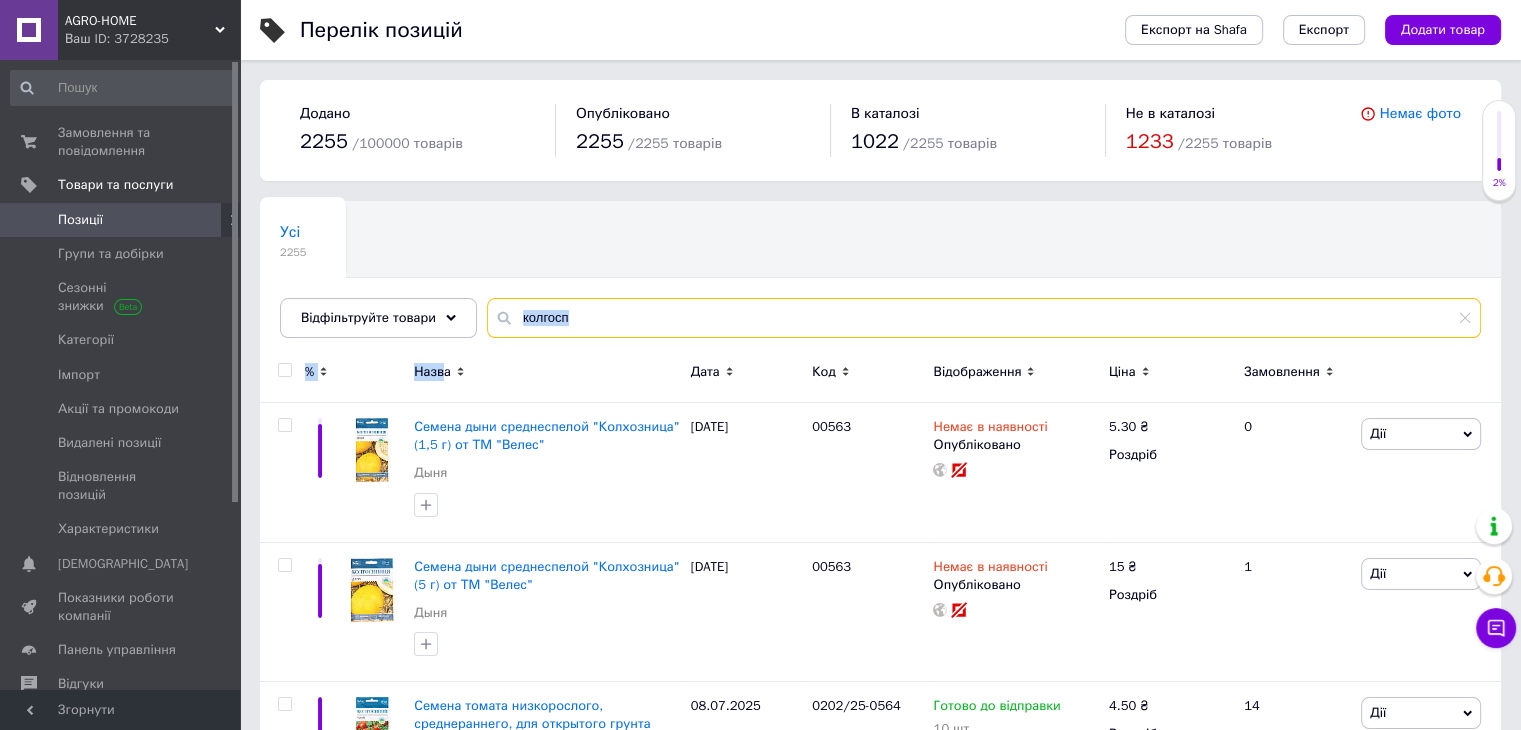 click on "колгосп" at bounding box center [984, 318] 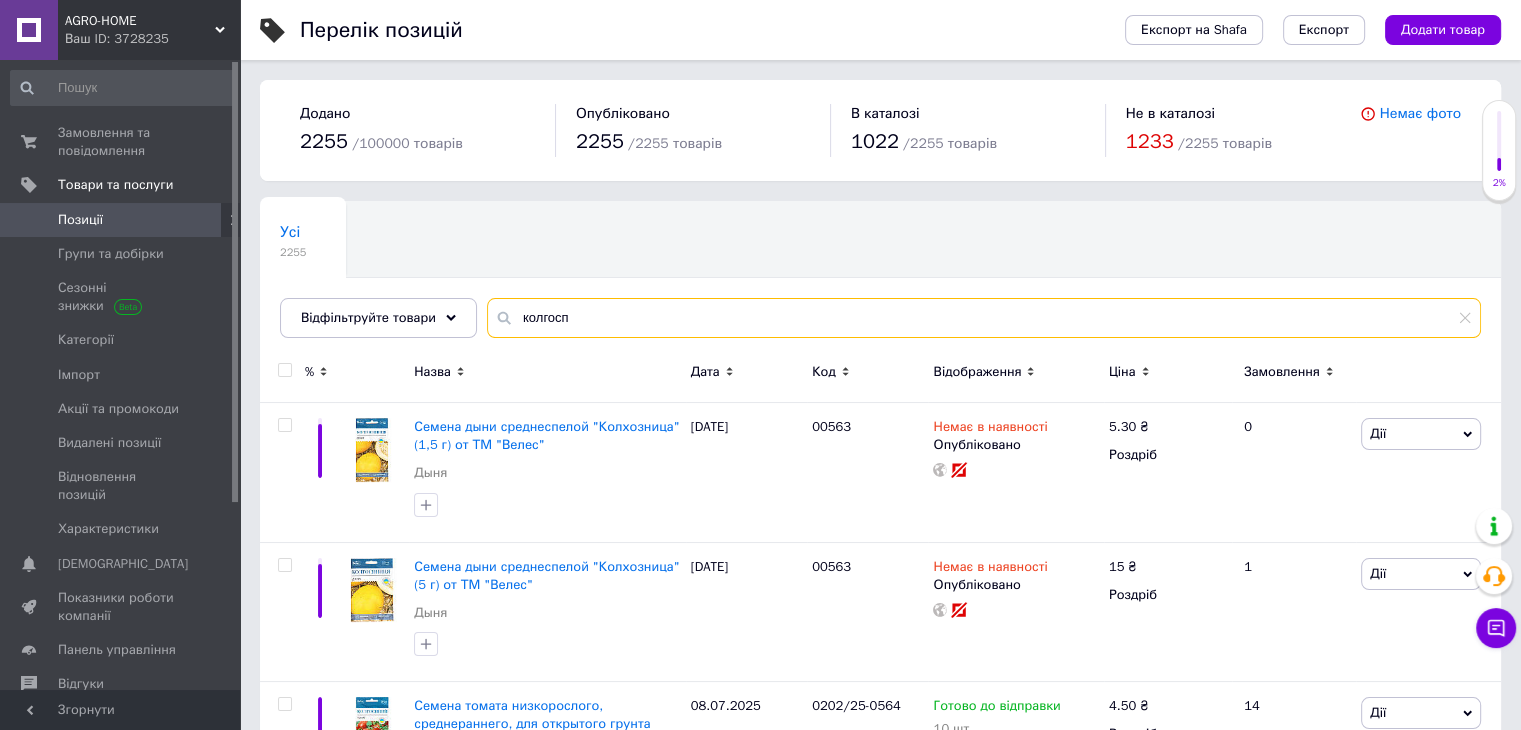 drag, startPoint x: 603, startPoint y: 313, endPoint x: 501, endPoint y: 322, distance: 102.396286 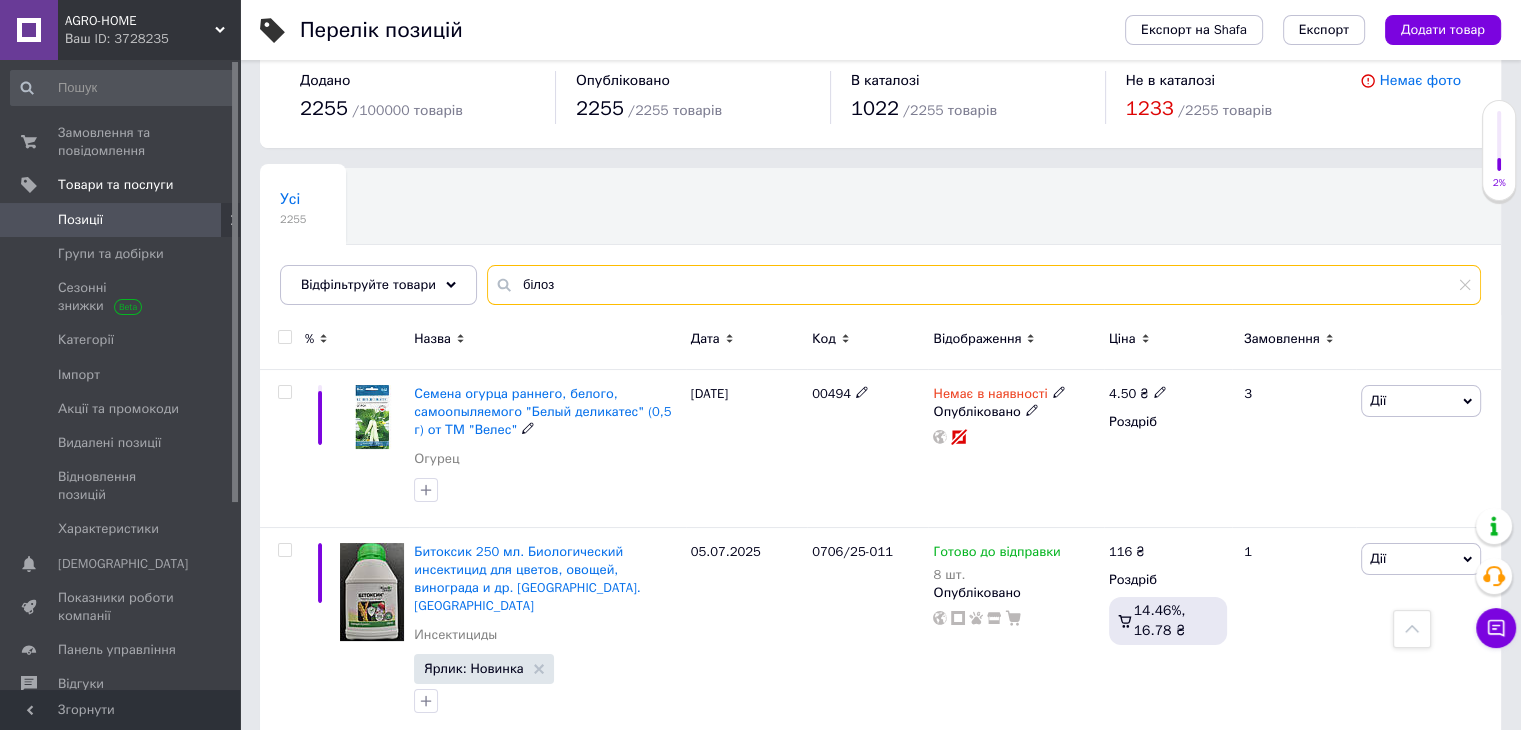 scroll, scrollTop: 0, scrollLeft: 0, axis: both 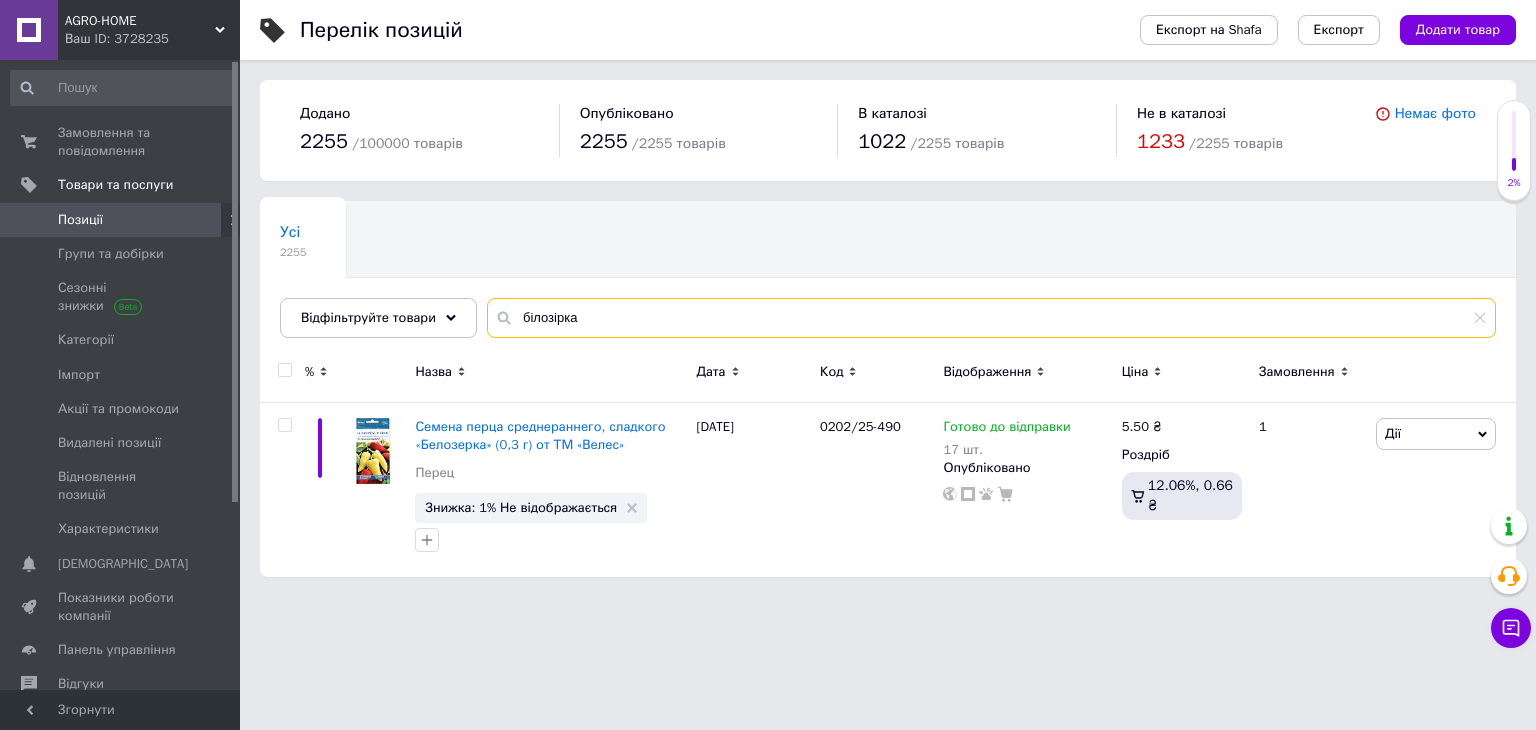 drag, startPoint x: 565, startPoint y: 309, endPoint x: 512, endPoint y: 292, distance: 55.65968 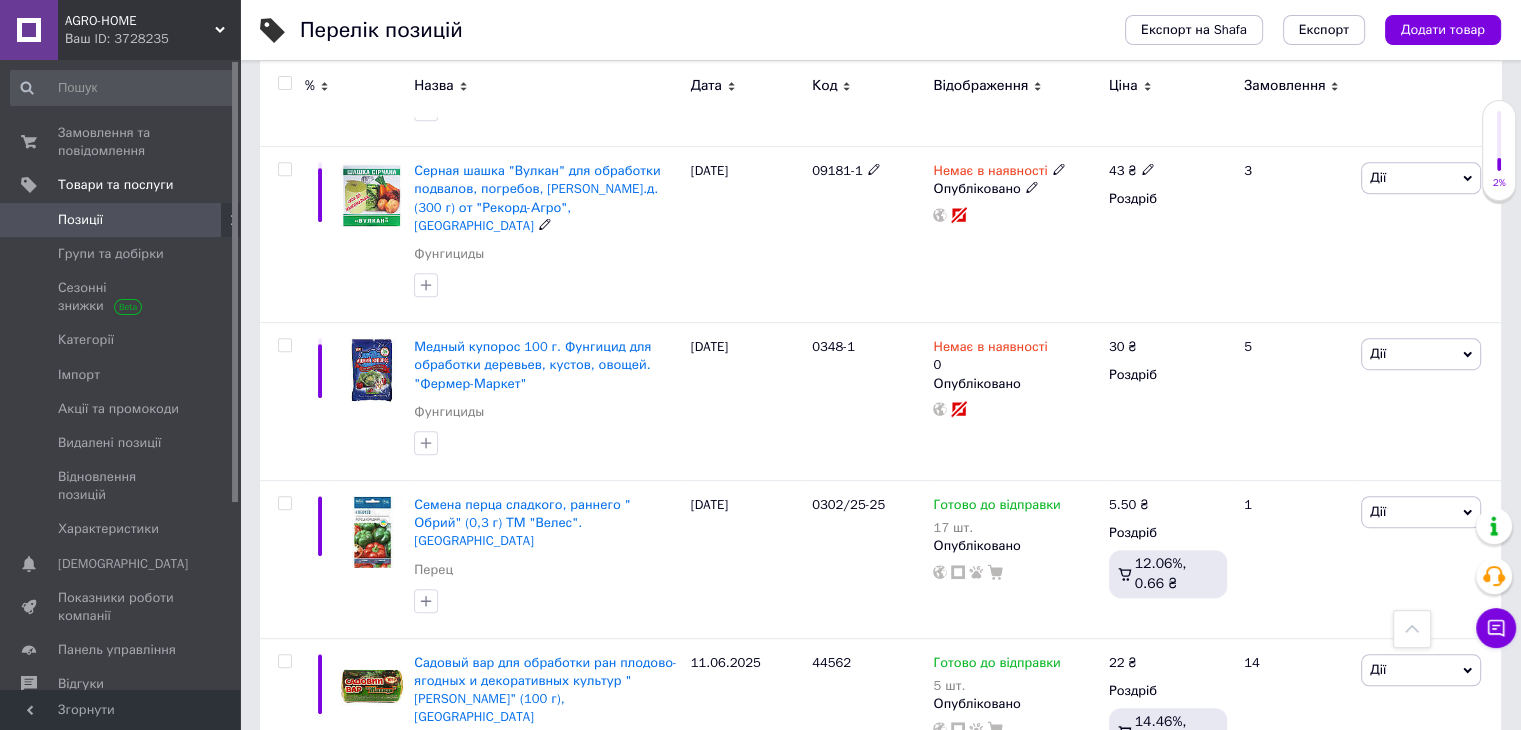scroll, scrollTop: 1000, scrollLeft: 0, axis: vertical 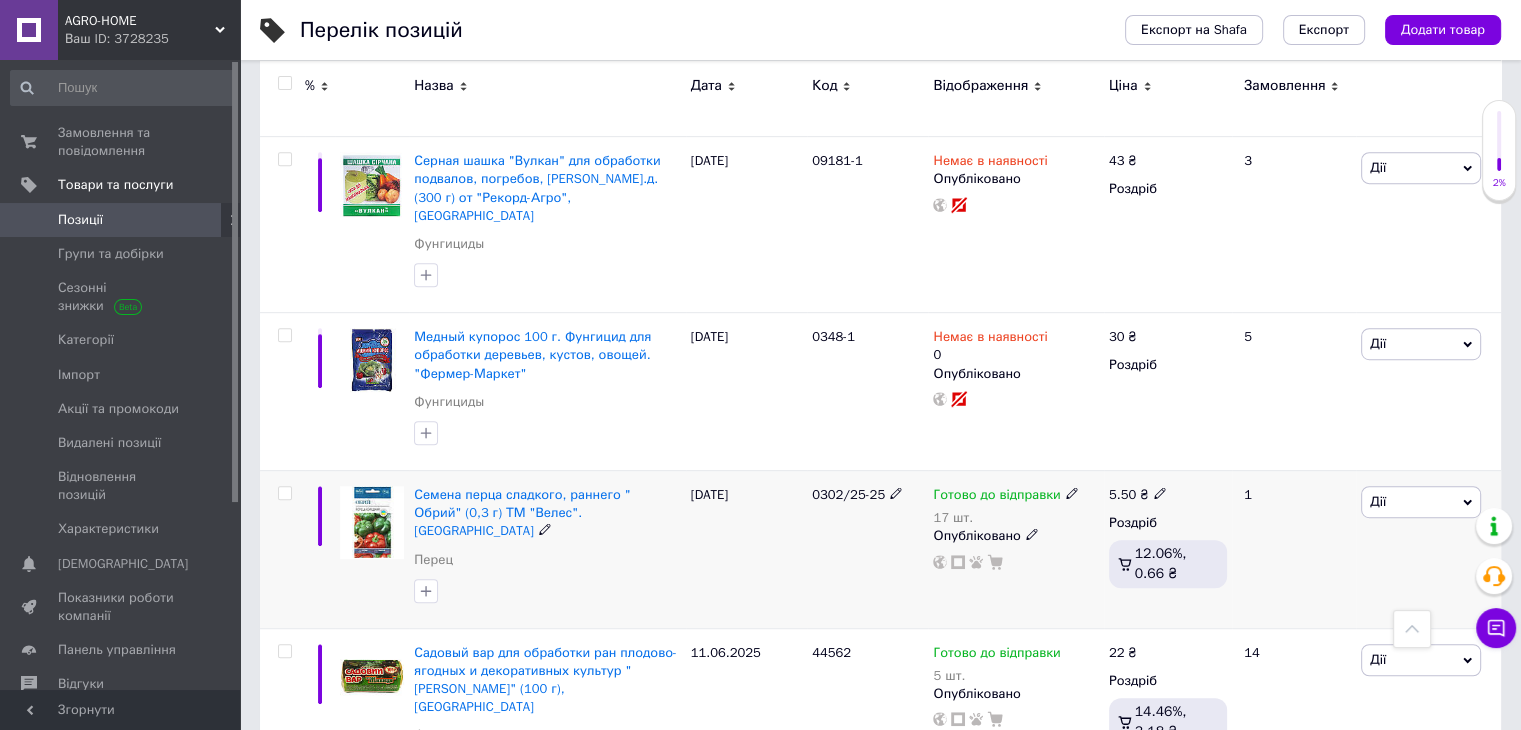 type on "обрій" 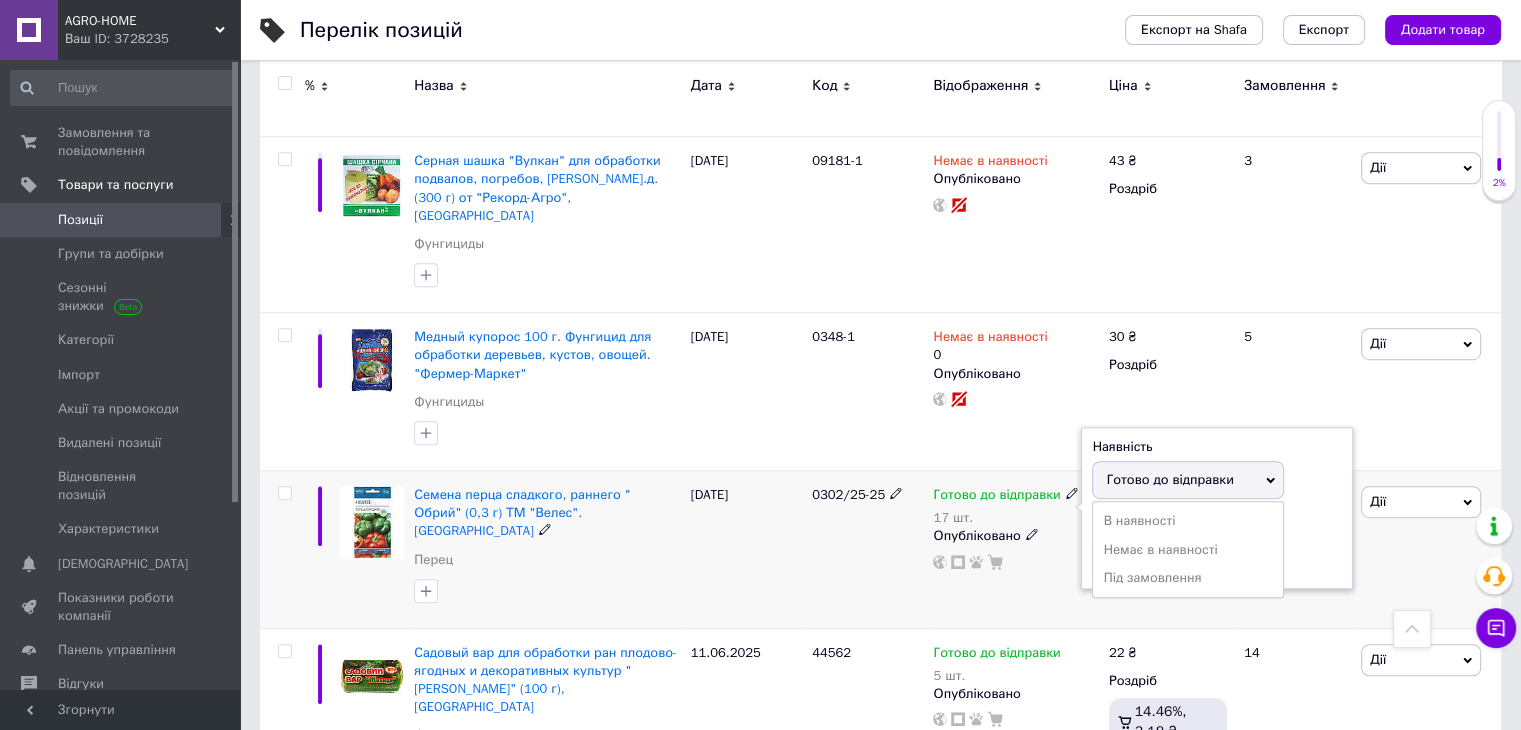 drag, startPoint x: 1127, startPoint y: 444, endPoint x: 1129, endPoint y: 457, distance: 13.152946 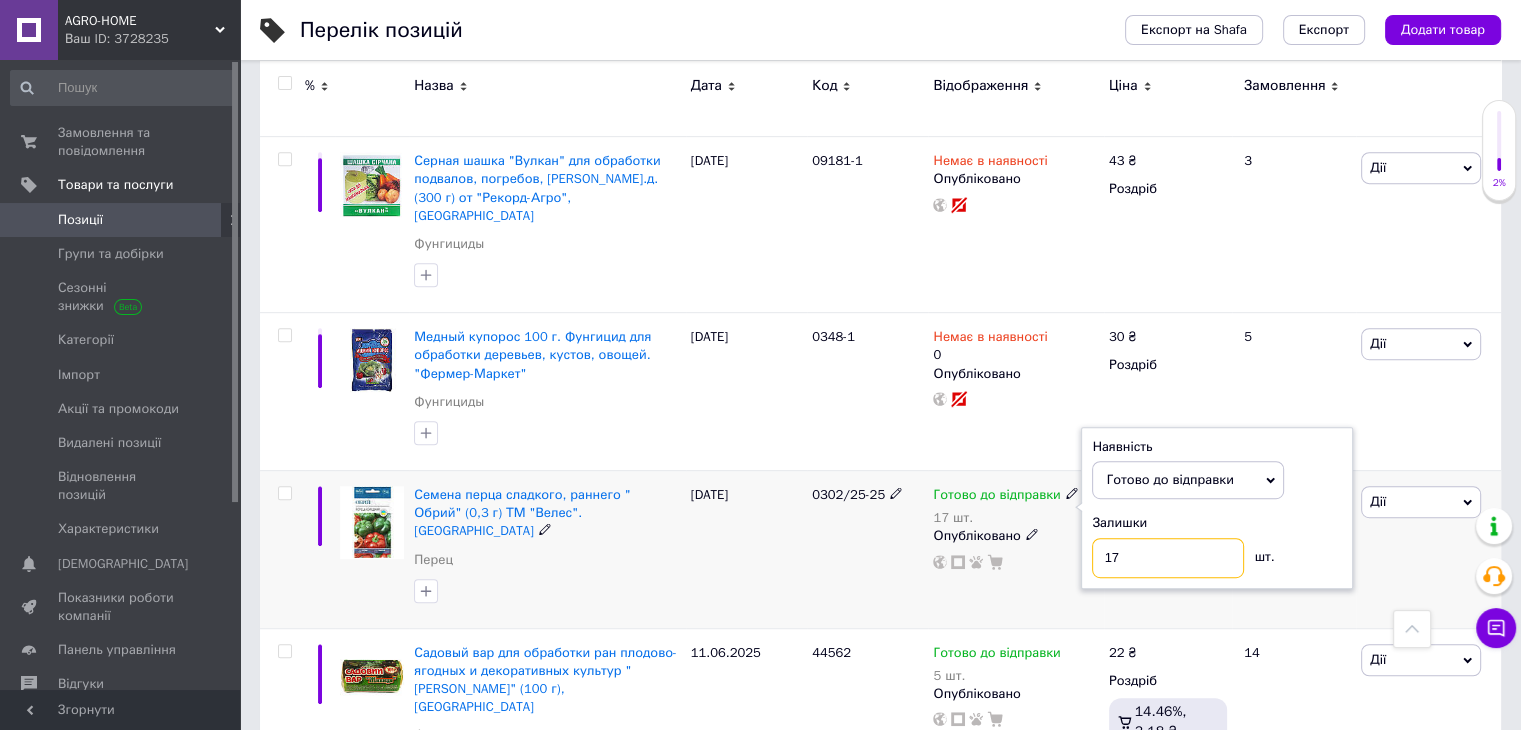drag, startPoint x: 1111, startPoint y: 545, endPoint x: 1124, endPoint y: 540, distance: 13.928389 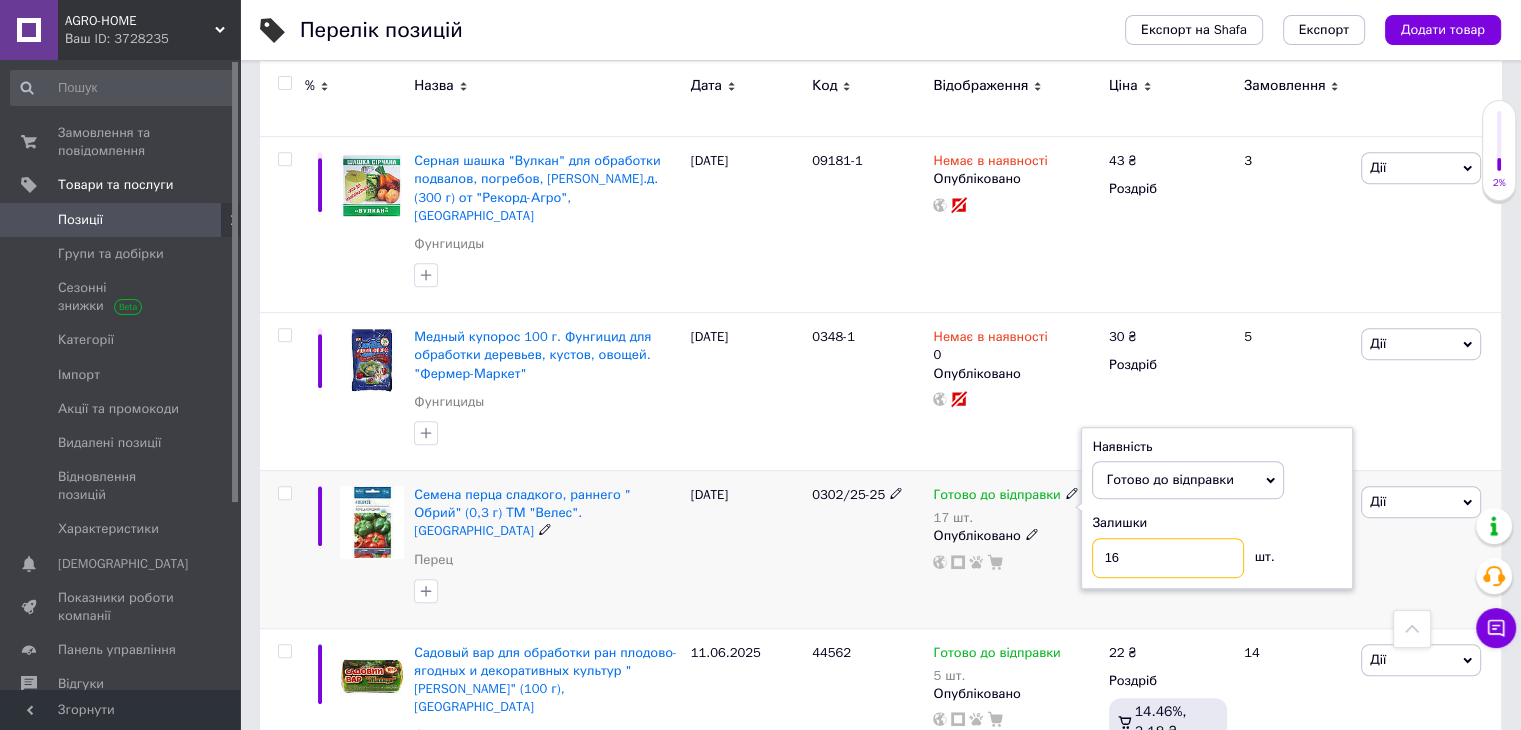 type on "16" 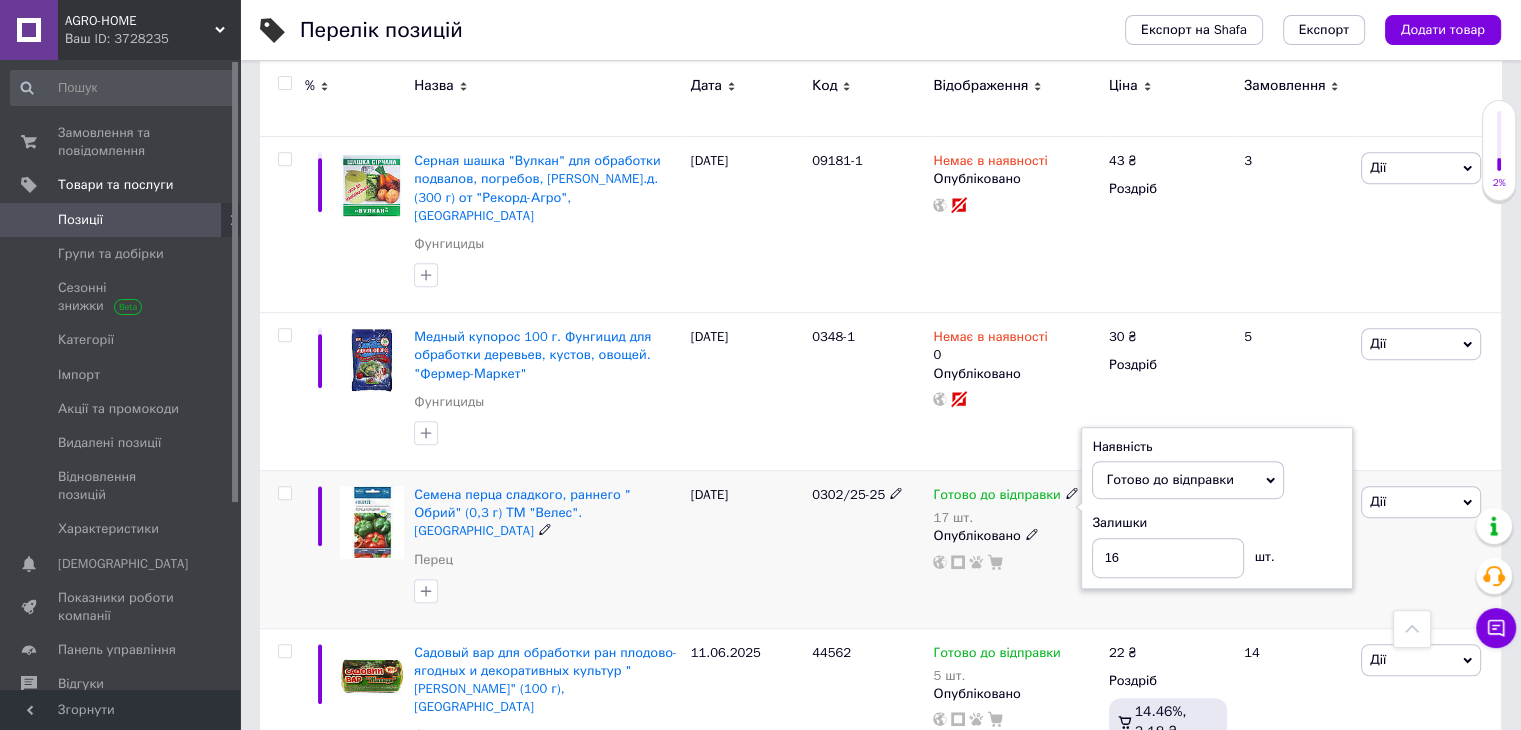 click on "[DATE]" at bounding box center (746, 549) 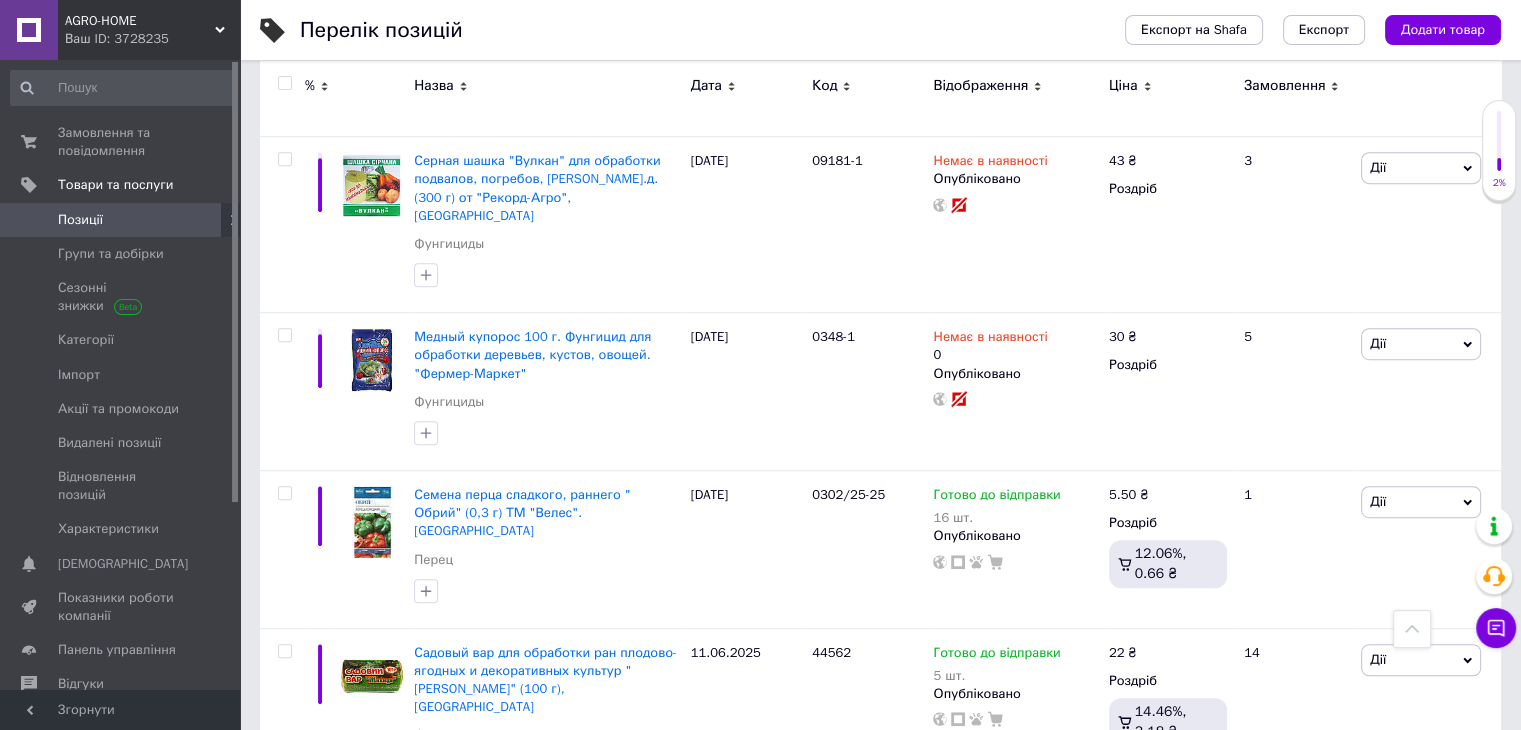 click at bounding box center [212, 220] 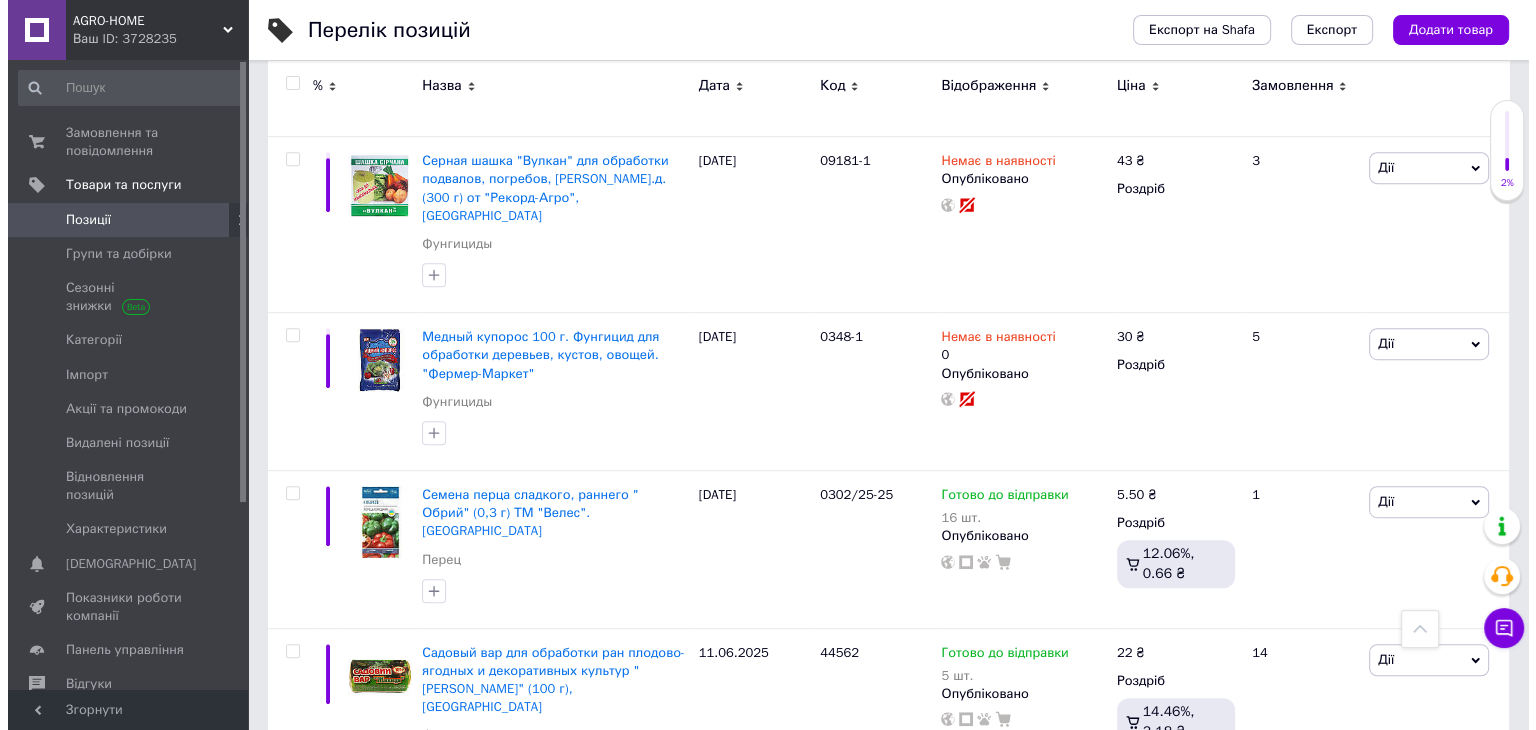 scroll, scrollTop: 0, scrollLeft: 0, axis: both 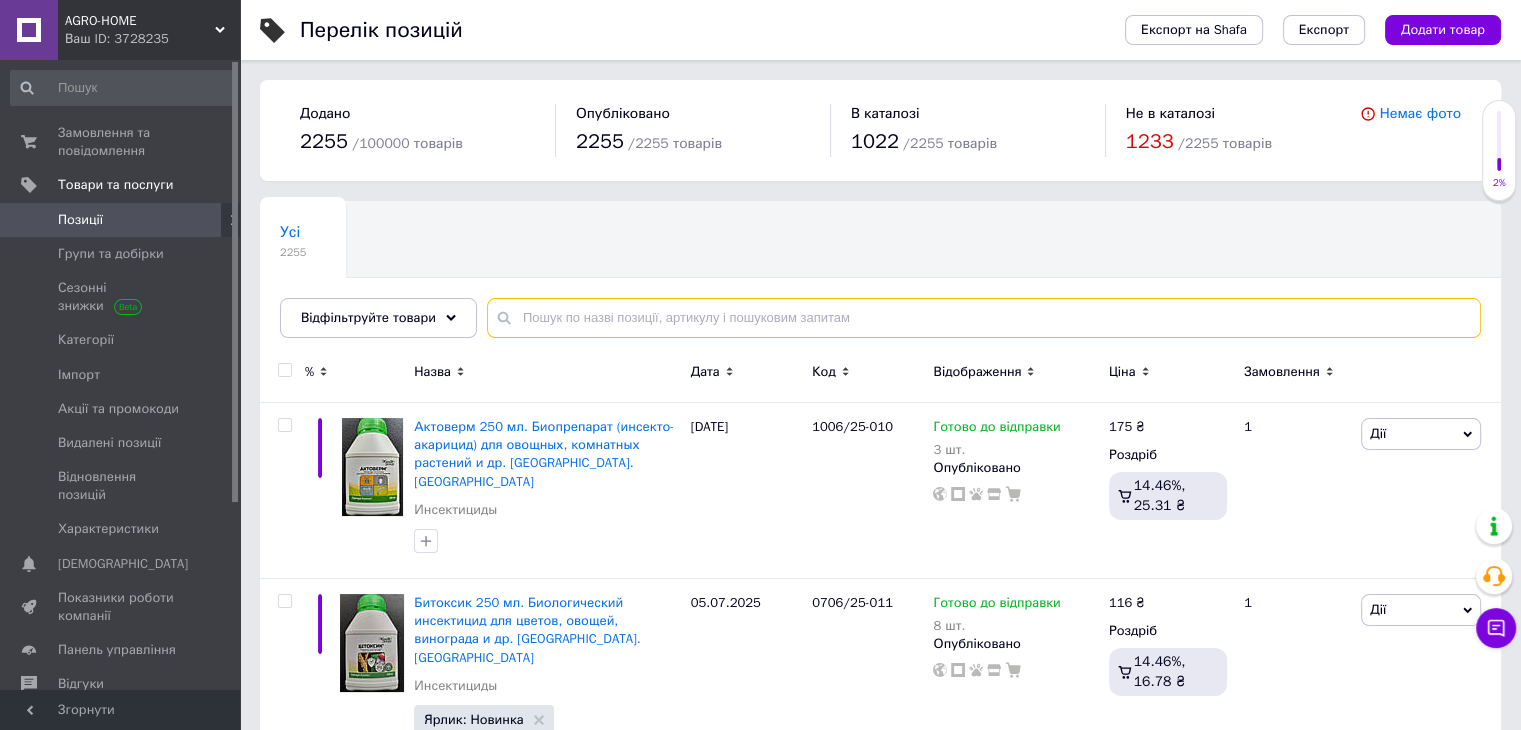 click at bounding box center [984, 318] 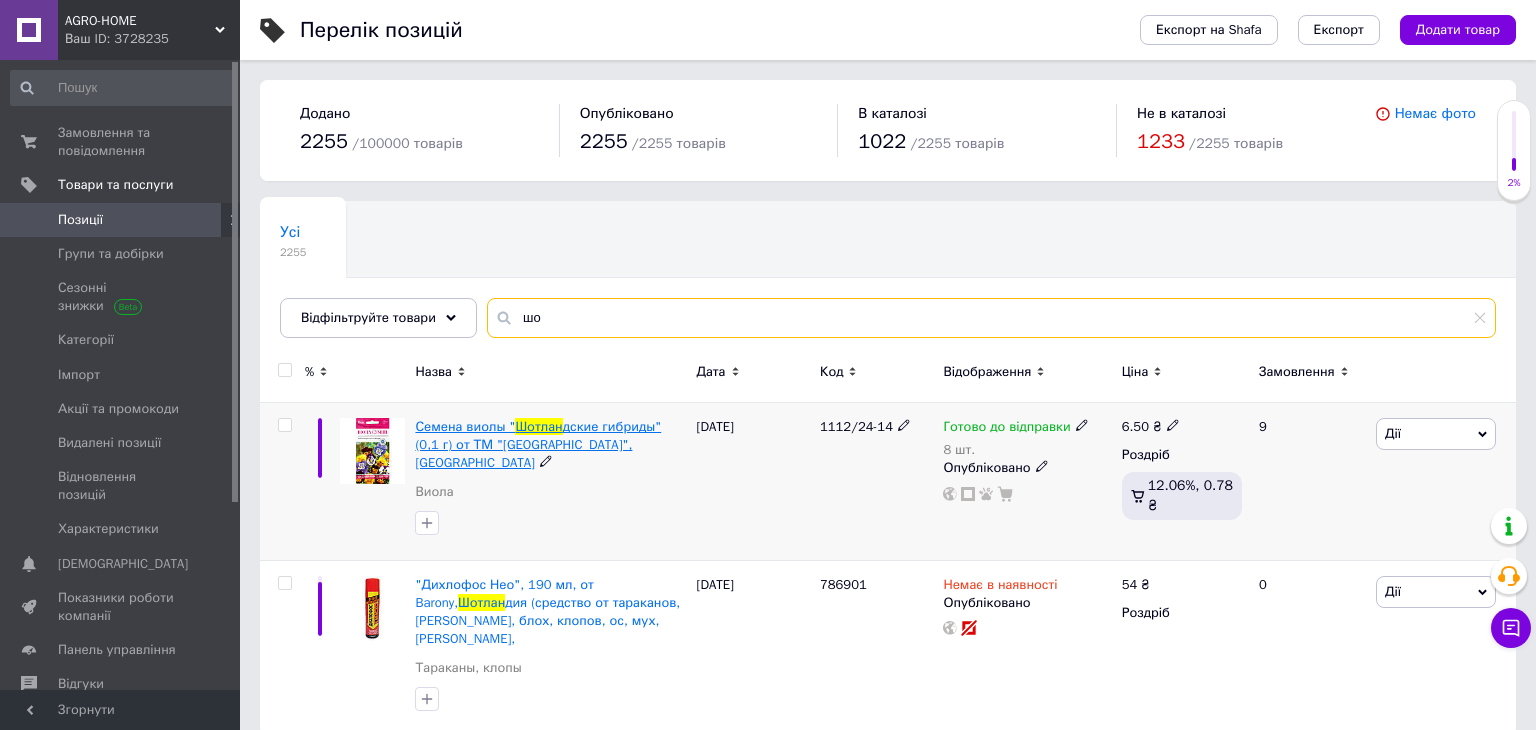 type on "ш" 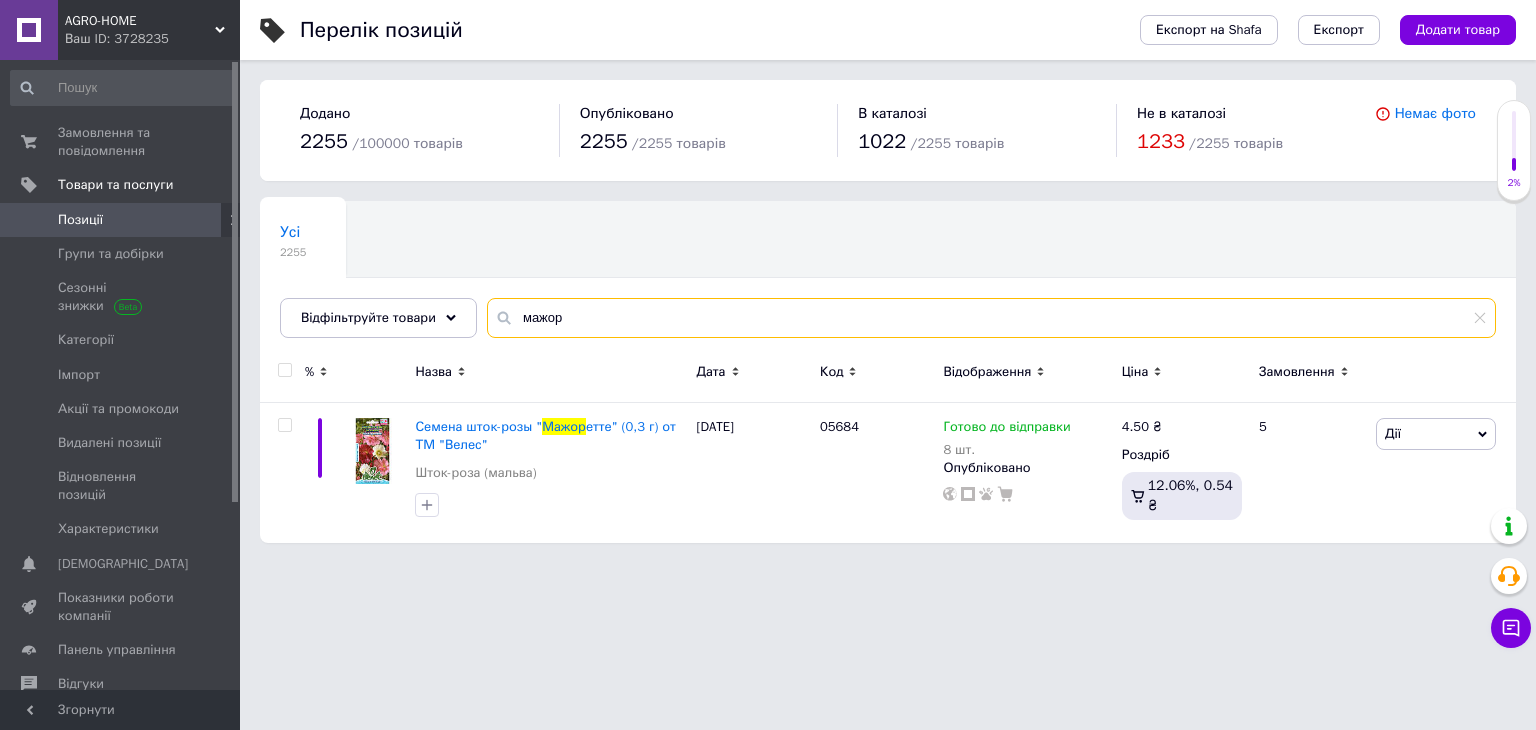 type on "мажор" 